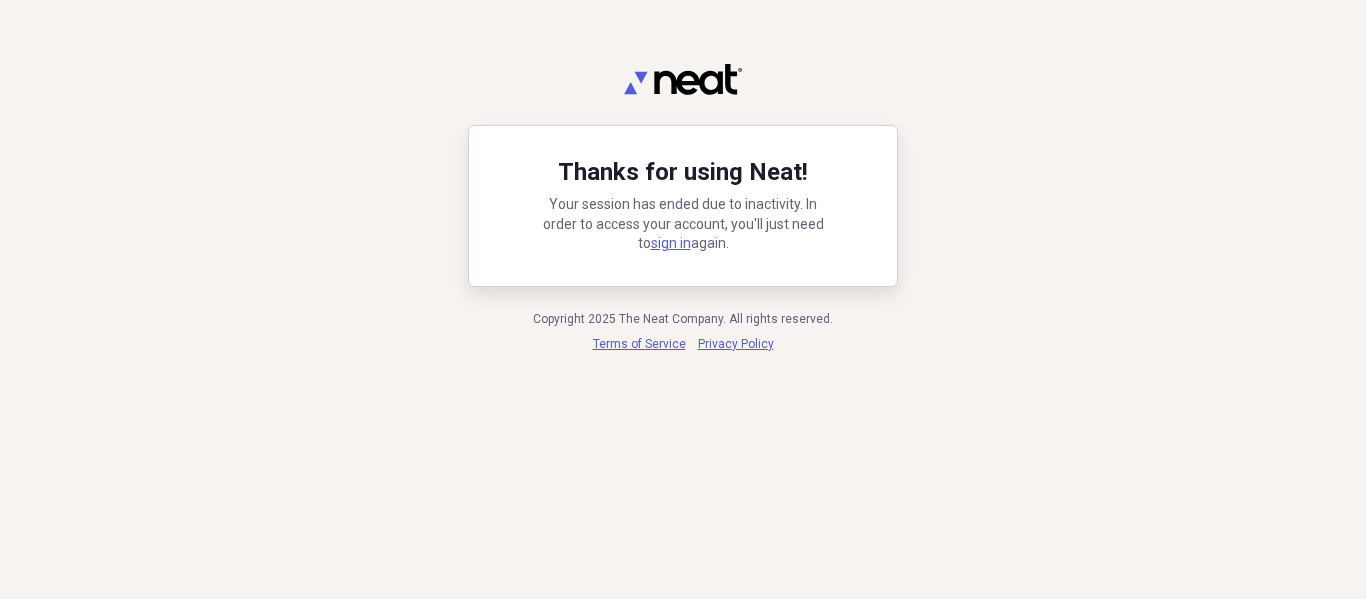 scroll, scrollTop: 0, scrollLeft: 0, axis: both 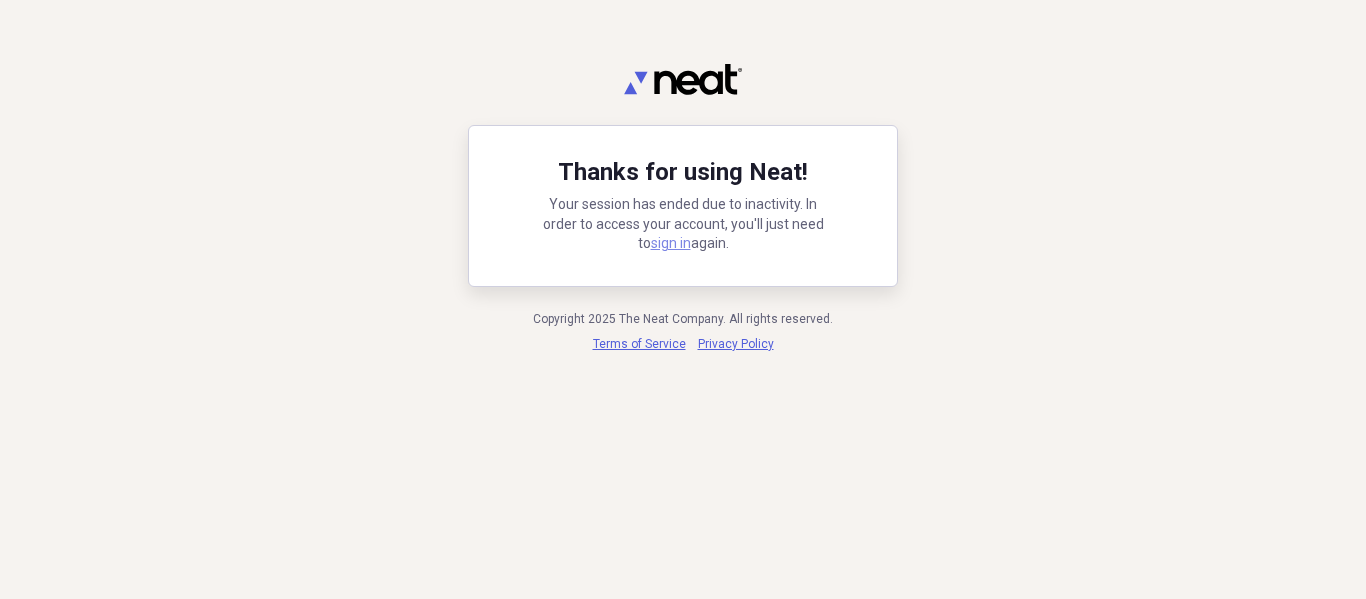 click on "sign in" at bounding box center (671, 243) 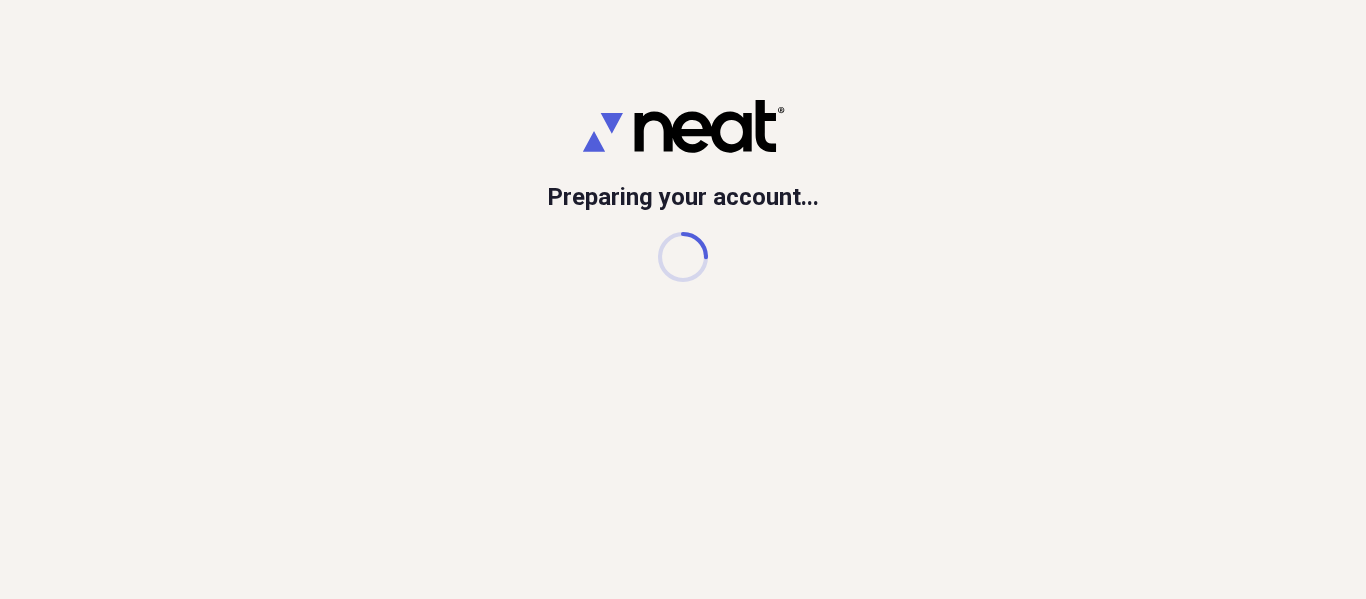 scroll, scrollTop: 0, scrollLeft: 0, axis: both 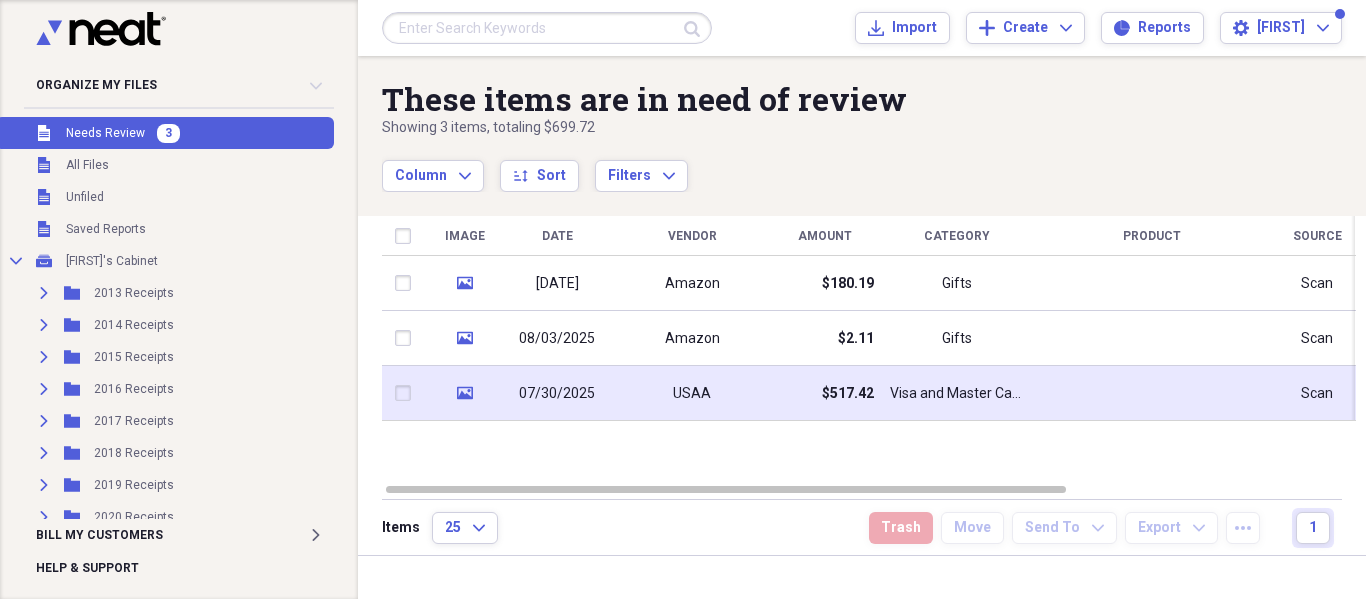 click on "$517.42" at bounding box center (848, 394) 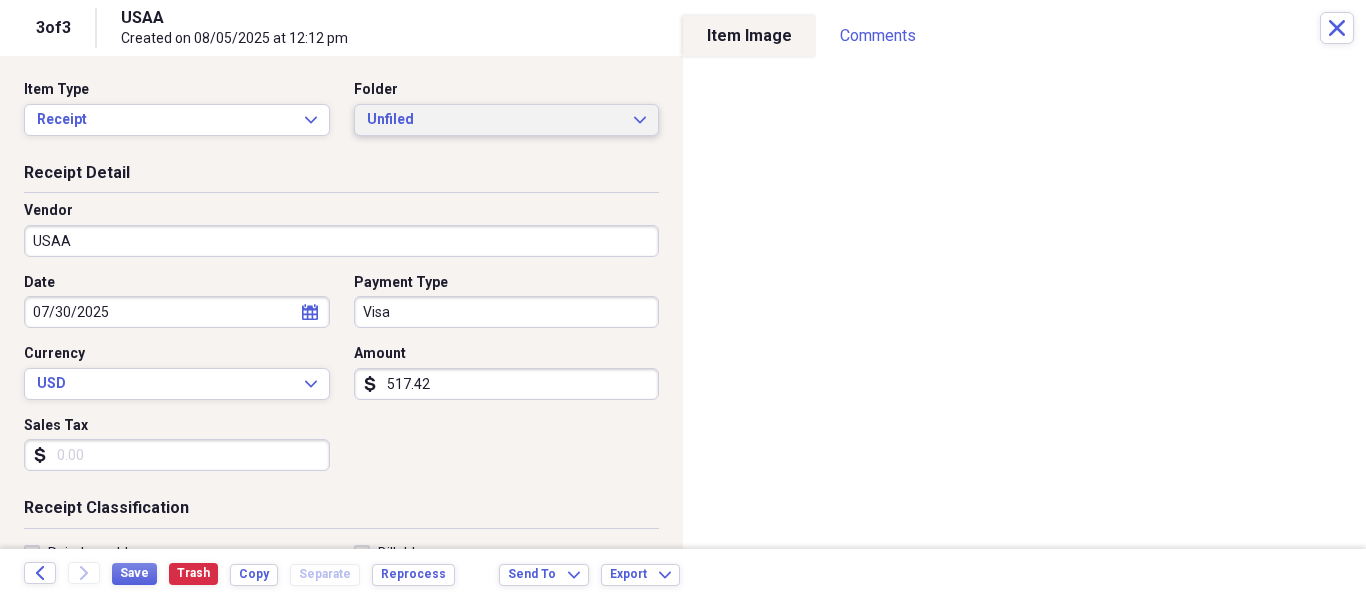 click on "Expand" 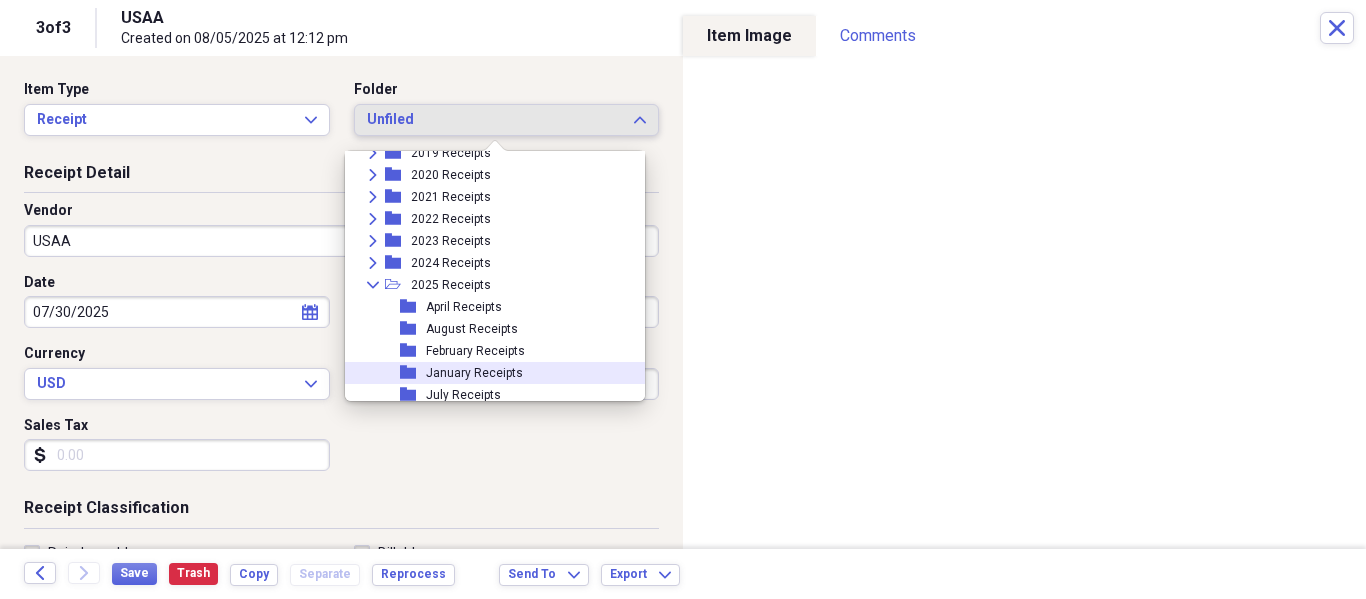 scroll, scrollTop: 300, scrollLeft: 0, axis: vertical 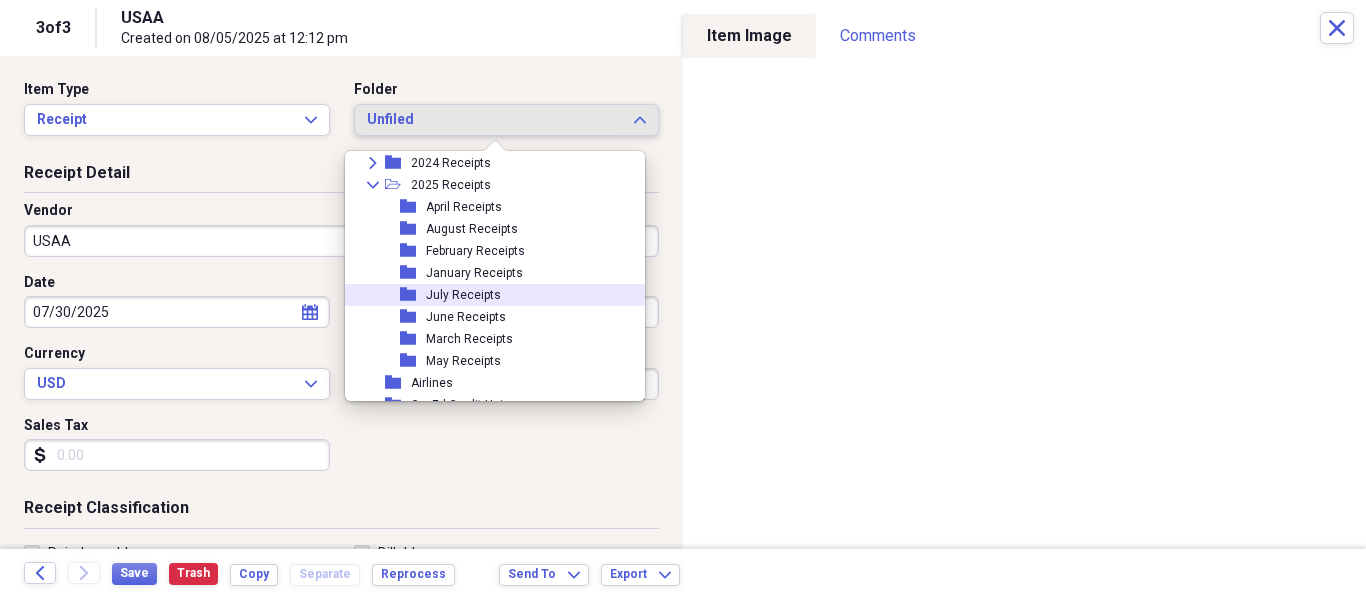 click on "folder July Receipts" at bounding box center (487, 295) 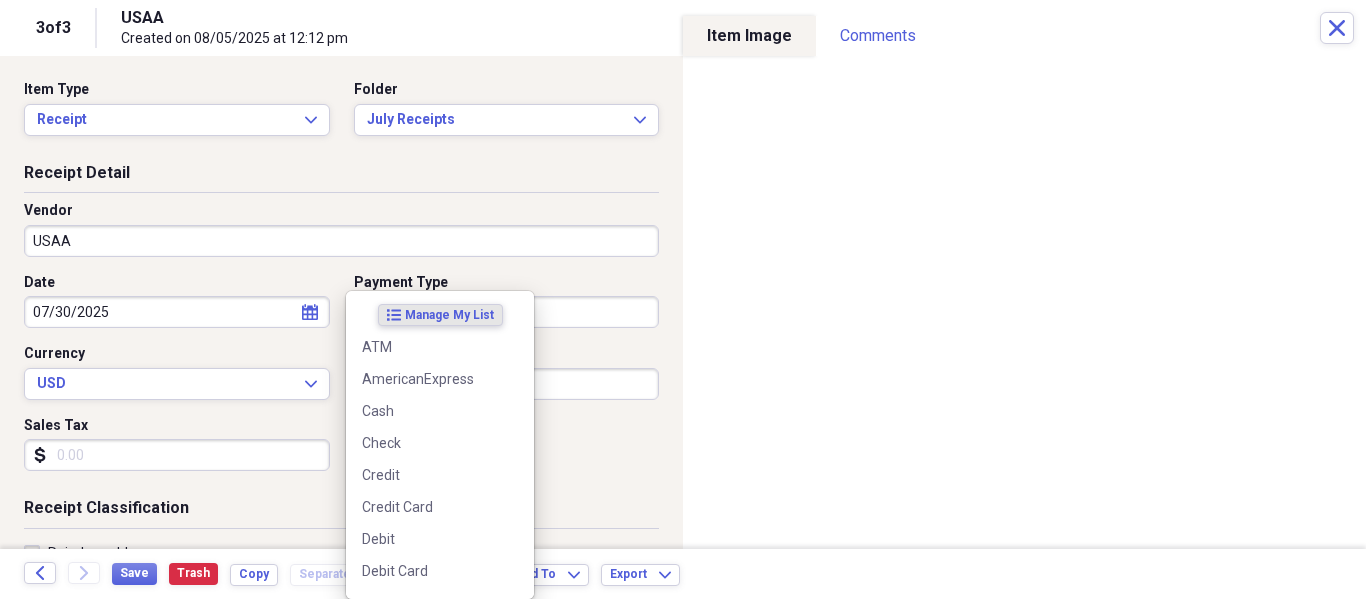 click on "Organize My Files 2 Collapse Unfiled Needs Review 2 Unfiled All Files Unfiled Unfiled Unfiled Saved Reports Collapse My Cabinet [FIRST]'s Cabinet Add Folder Expand Folder 2013 Receipts Add Folder Expand Folder 2014 Receipts Add Folder Expand Folder 2015 Receipts Add Folder Expand Folder 2016 Receipts Add Folder Expand Folder 2017 Receipts Add Folder Expand Folder 2018 Receipts Add Folder Expand Folder 2019 Receipts Add Folder Expand Folder 2020 Receipts Add Folder Expand Folder 2021 Receipts Add Folder Expand Folder 2022 Receipts Add Folder Expand Folder 2023 Receipts Add Folder Expand Folder 2024 Receipts Add Folder Collapse Open Folder 2025 Receipts Add Folder Folder April Receipts Add Folder Folder August Receipts Add Folder Folder February Receipts Add Folder Folder January Receipts Add Folder Folder July Receipts Add Folder Folder June Receipts Add Folder Folder March Receipts Add Folder Folder May Receipts Add Folder Folder Airlines Add Folder Folder CapEd Credit Union Add Folder Folder Add Folder FCC" at bounding box center (683, 299) 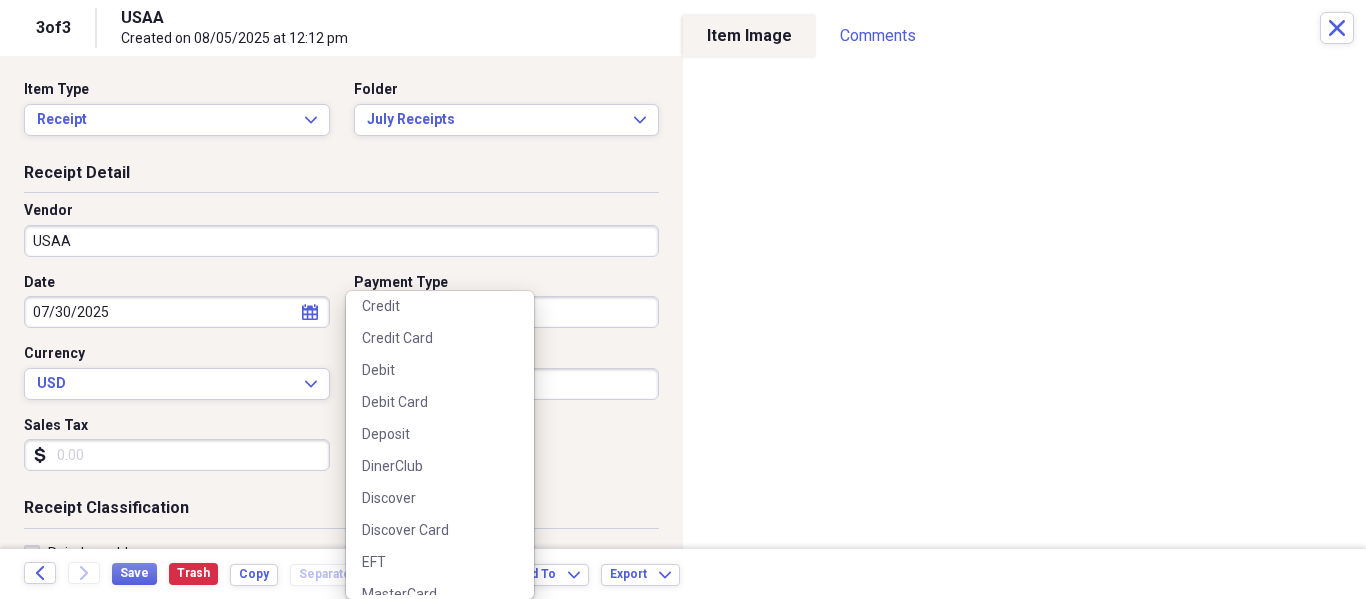 scroll, scrollTop: 200, scrollLeft: 0, axis: vertical 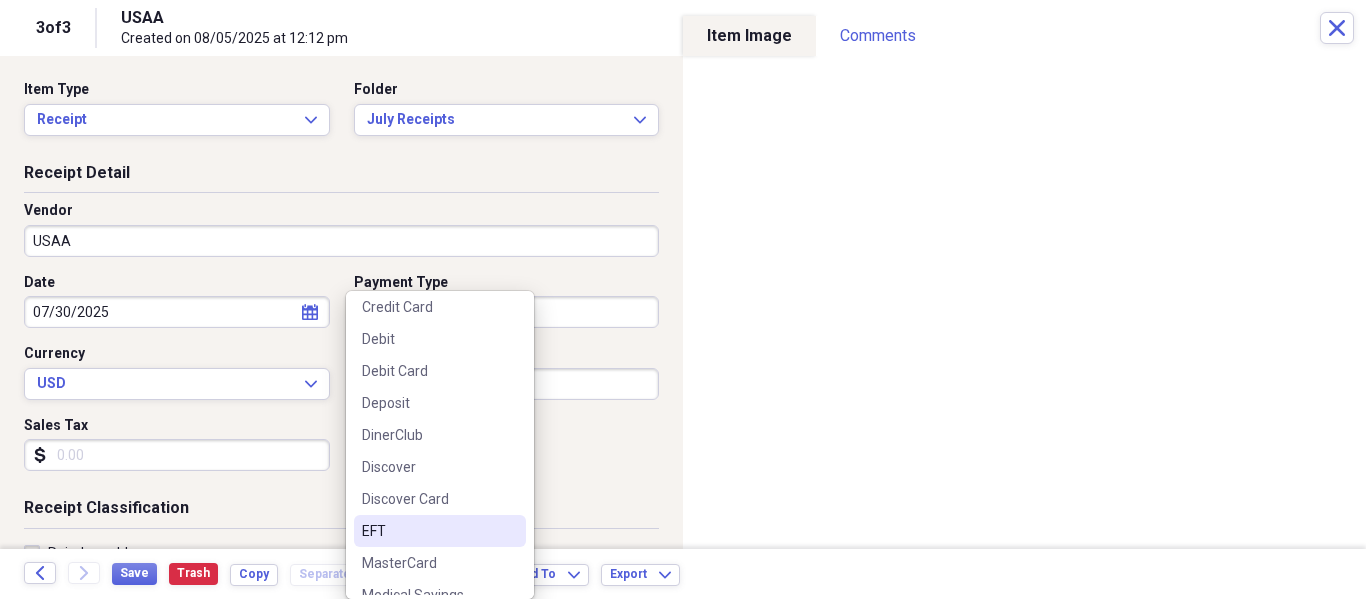 click on "EFT" at bounding box center [440, 531] 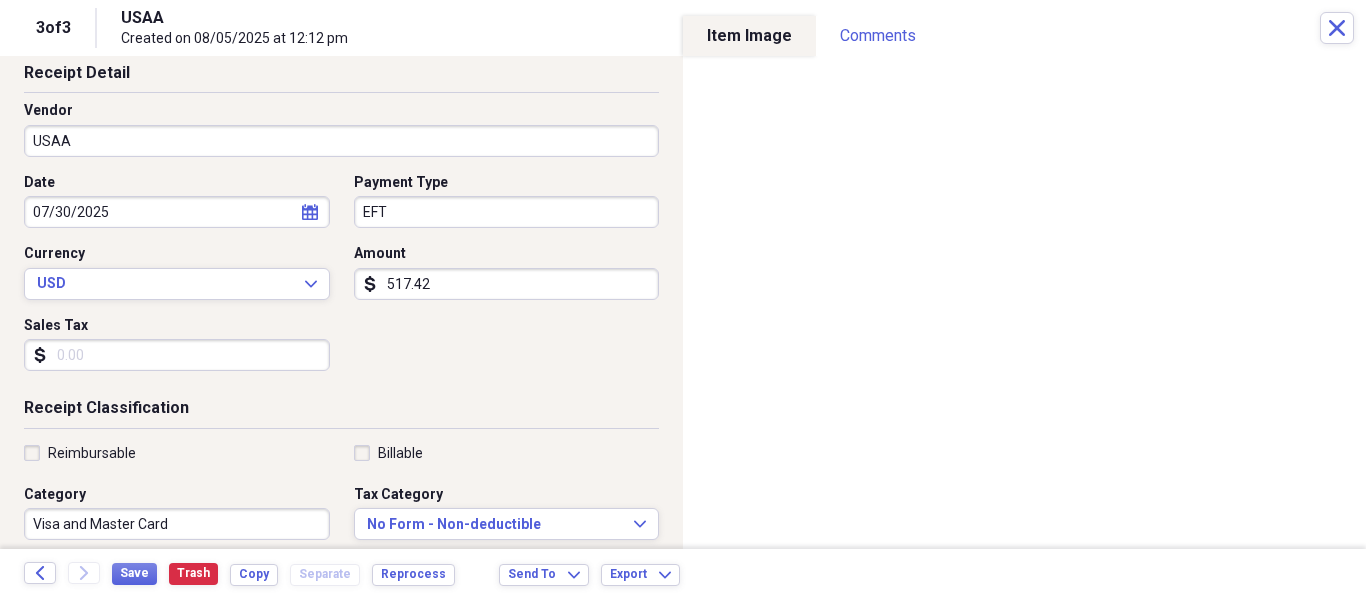 scroll, scrollTop: 200, scrollLeft: 0, axis: vertical 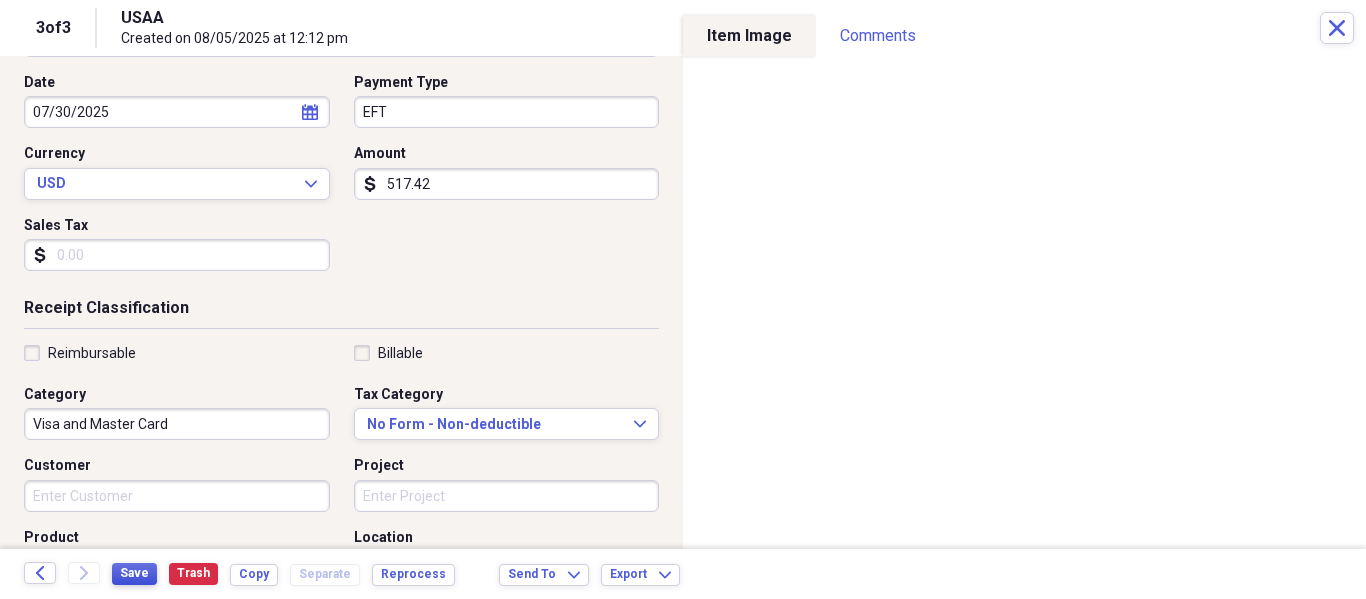 click on "Save" at bounding box center [134, 573] 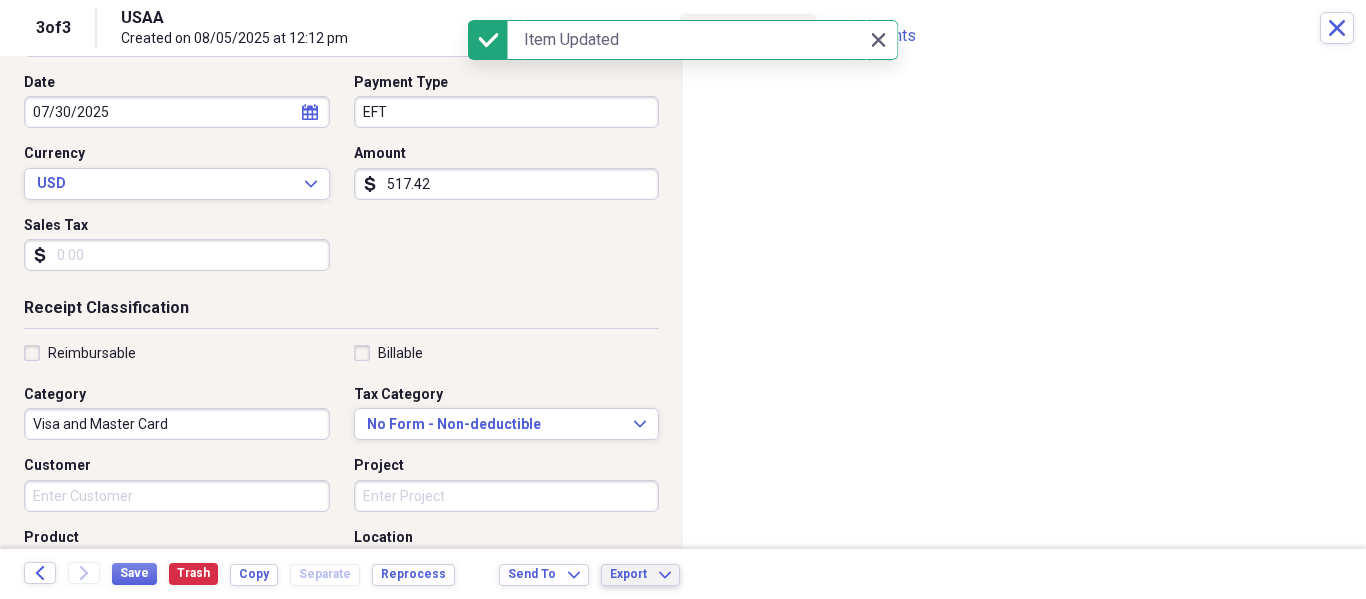 click 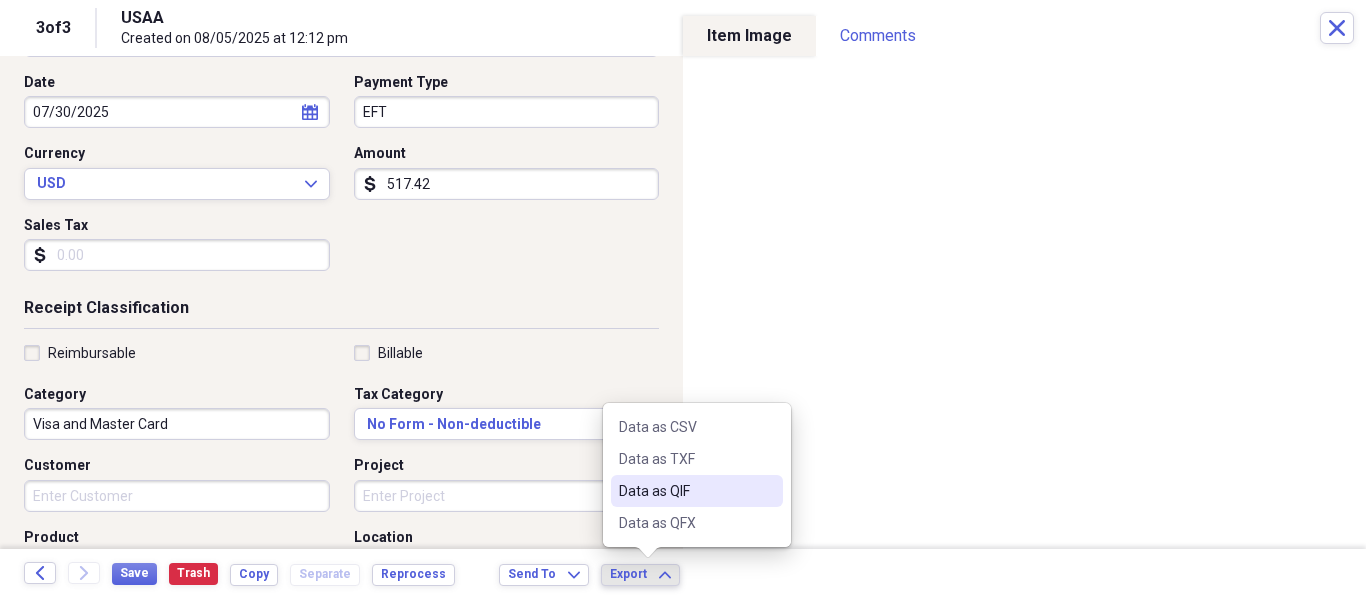 click on "Data as QIF" at bounding box center (685, 491) 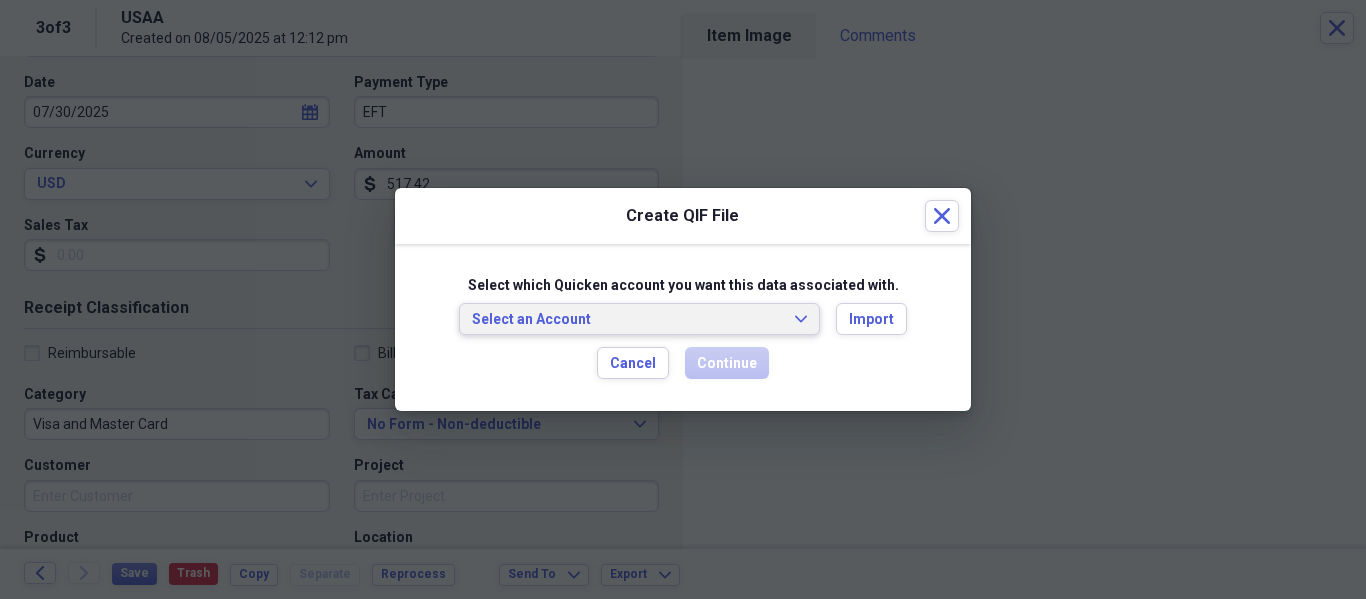 click 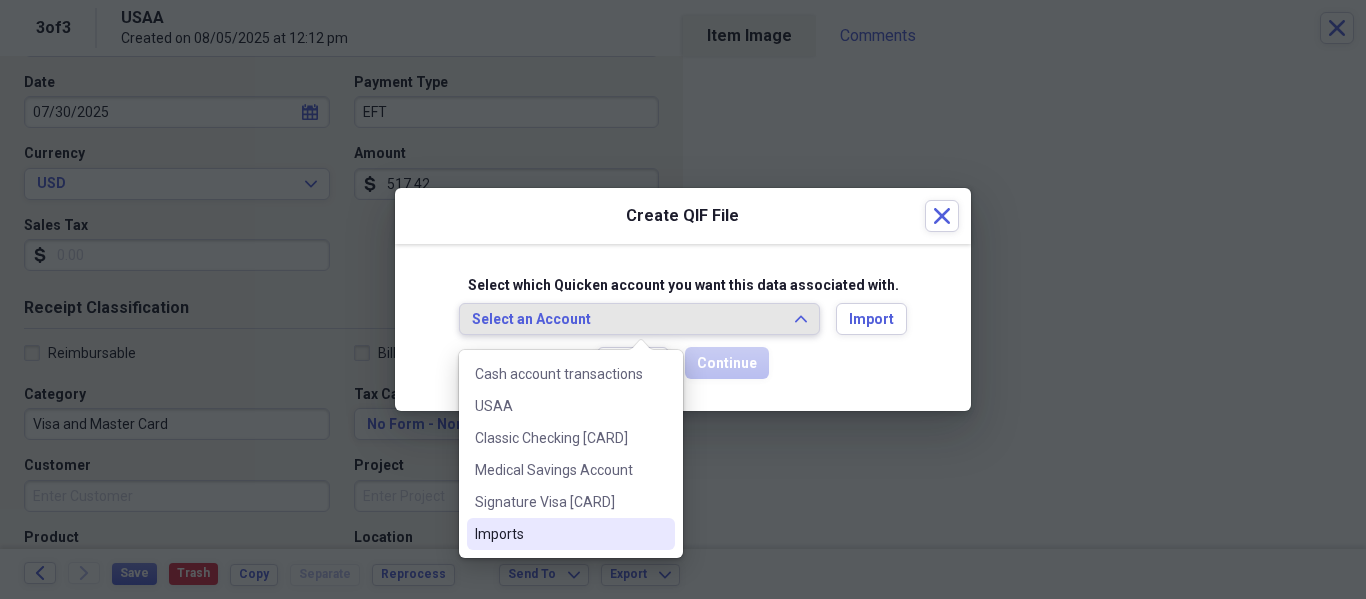 click on "Imports" at bounding box center [571, 534] 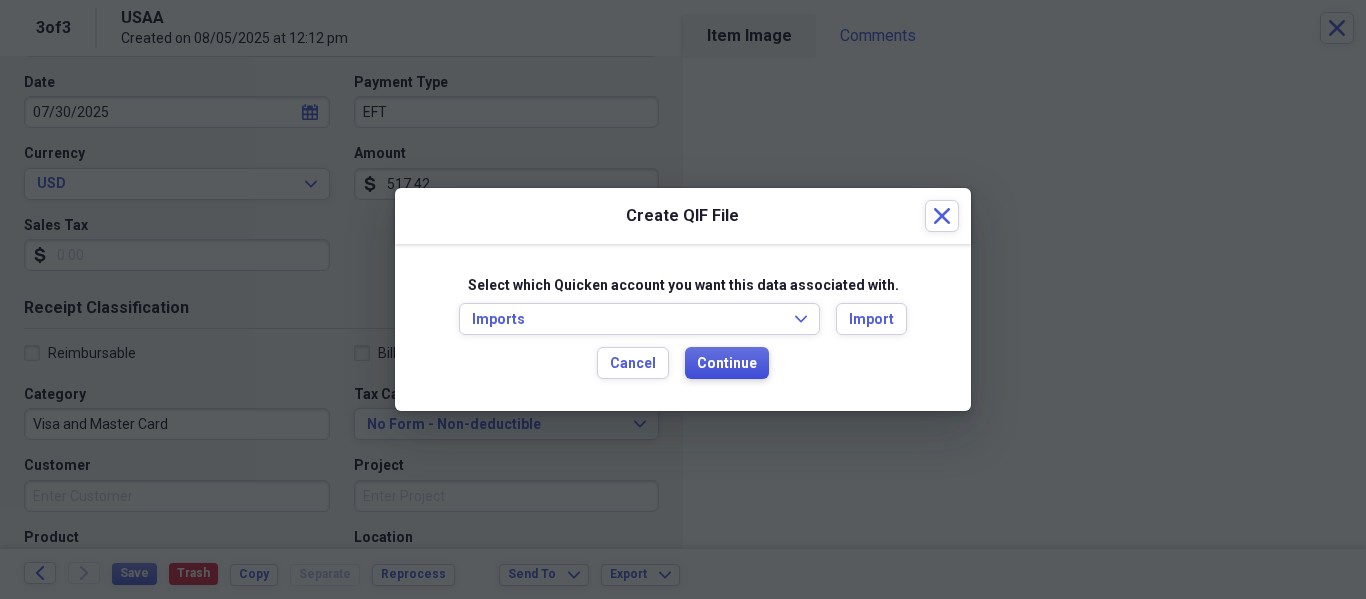 click on "Continue" at bounding box center [727, 363] 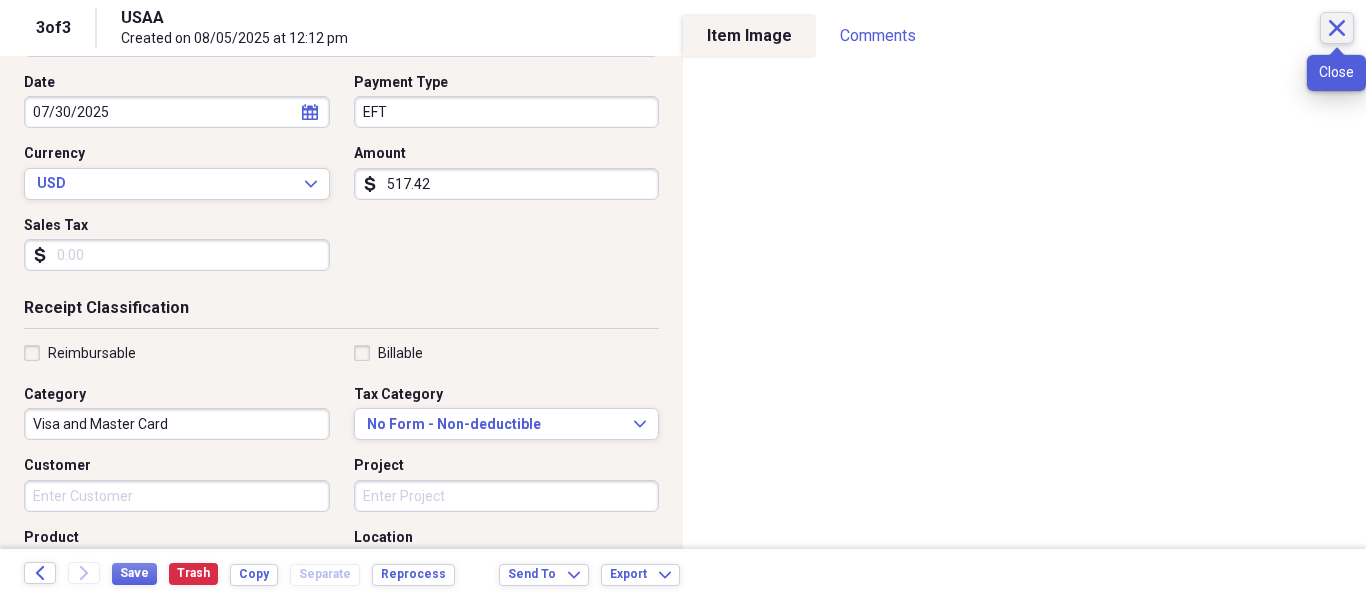 click on "Close" 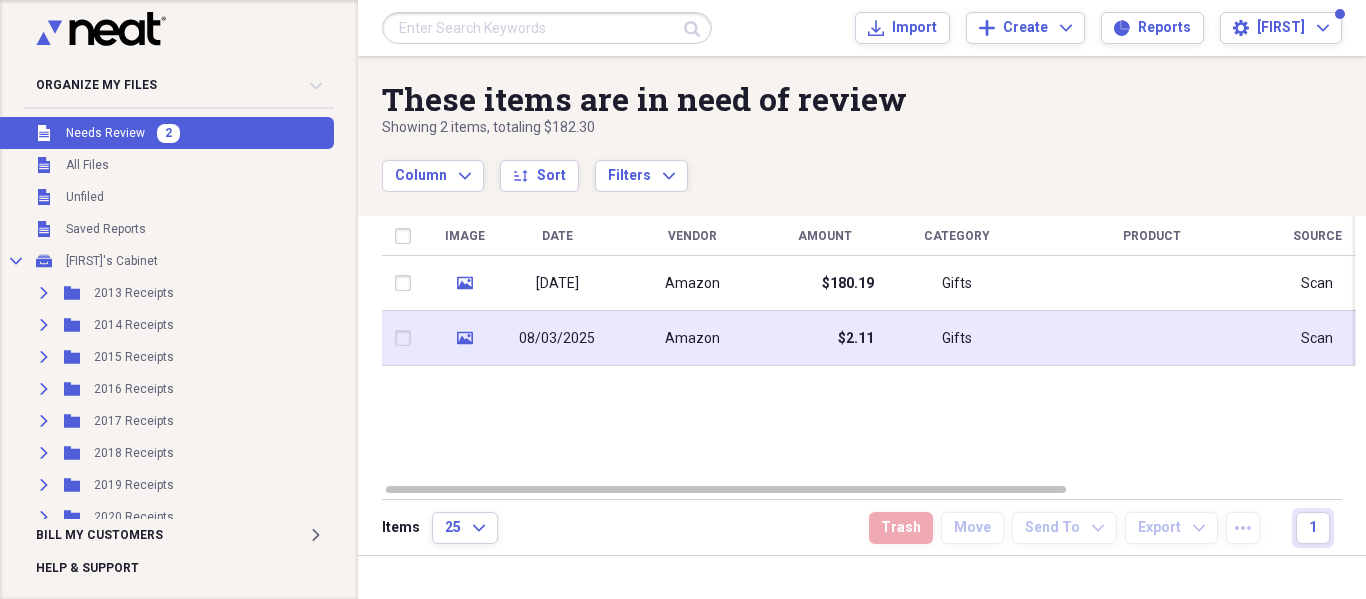 click on "Gifts" at bounding box center (957, 338) 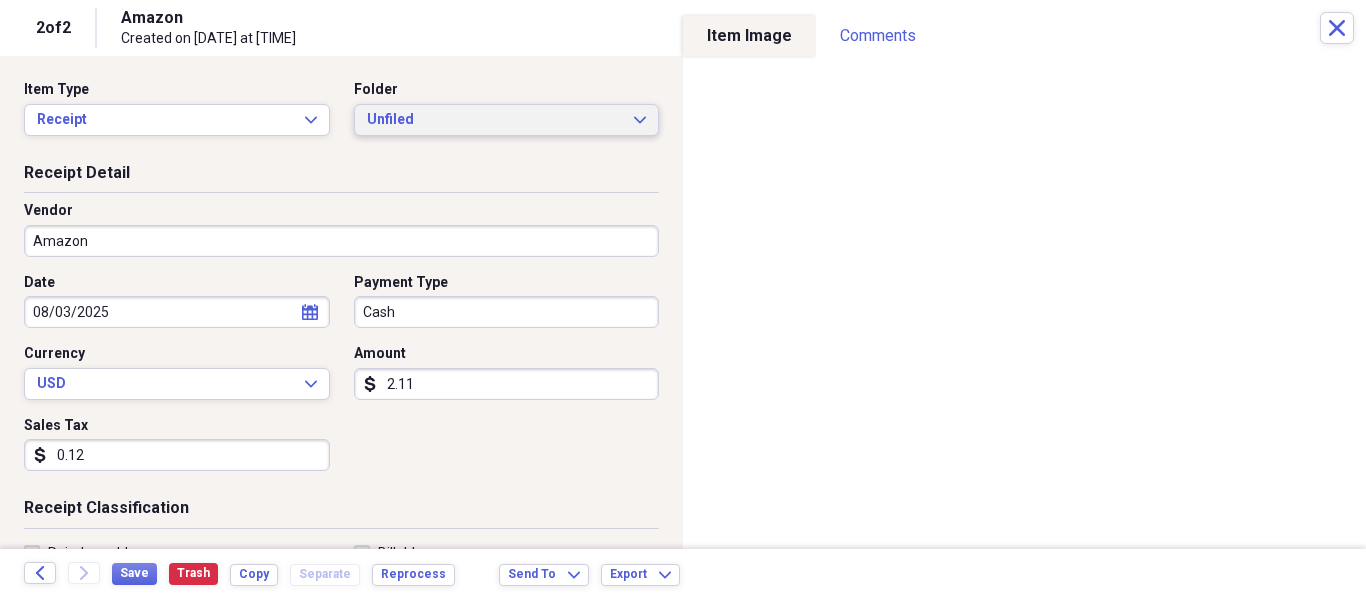 click on "Expand" 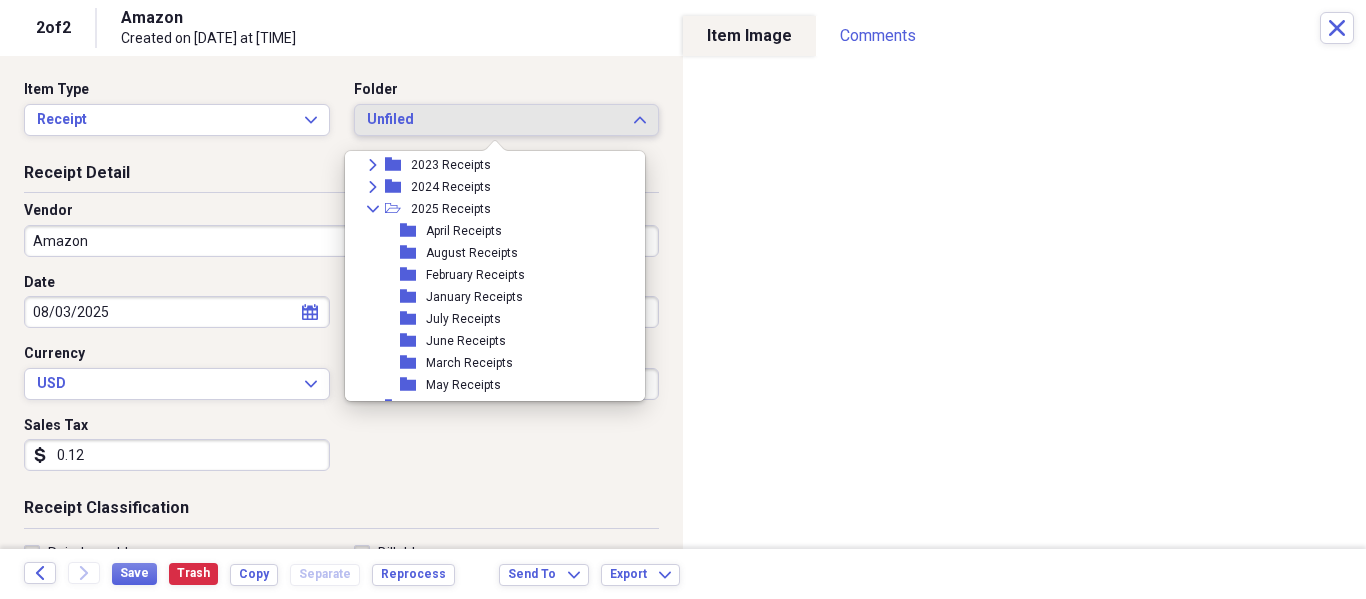 scroll, scrollTop: 300, scrollLeft: 0, axis: vertical 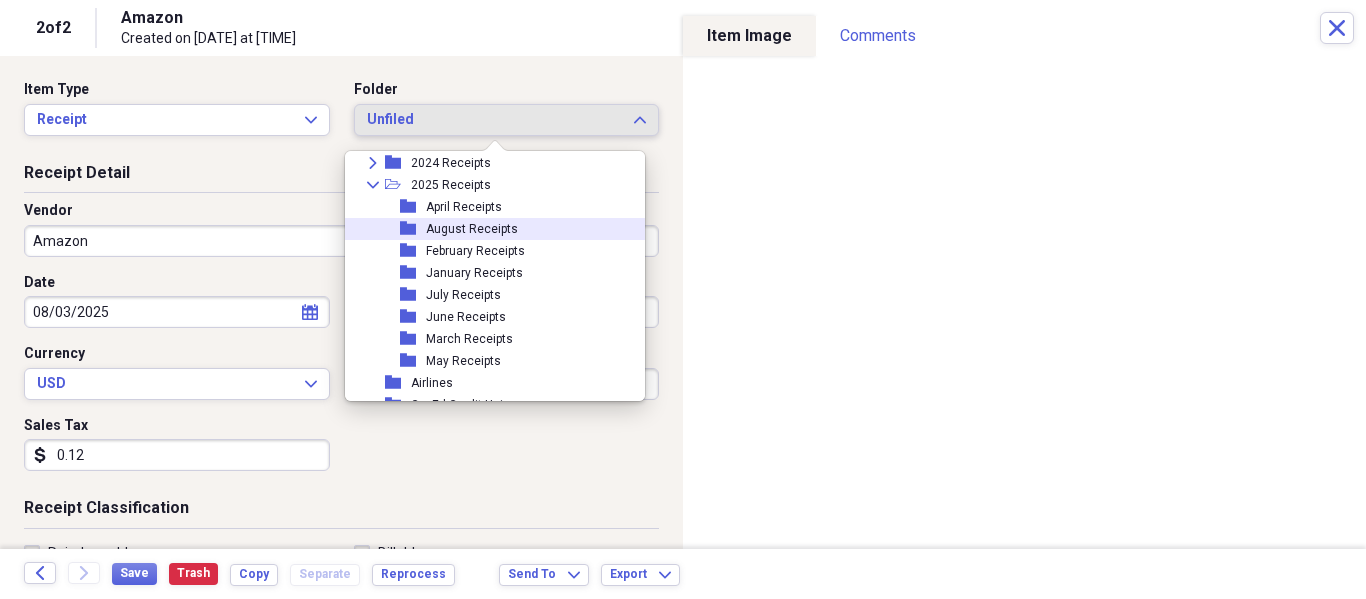 click on "August Receipts" at bounding box center [472, 229] 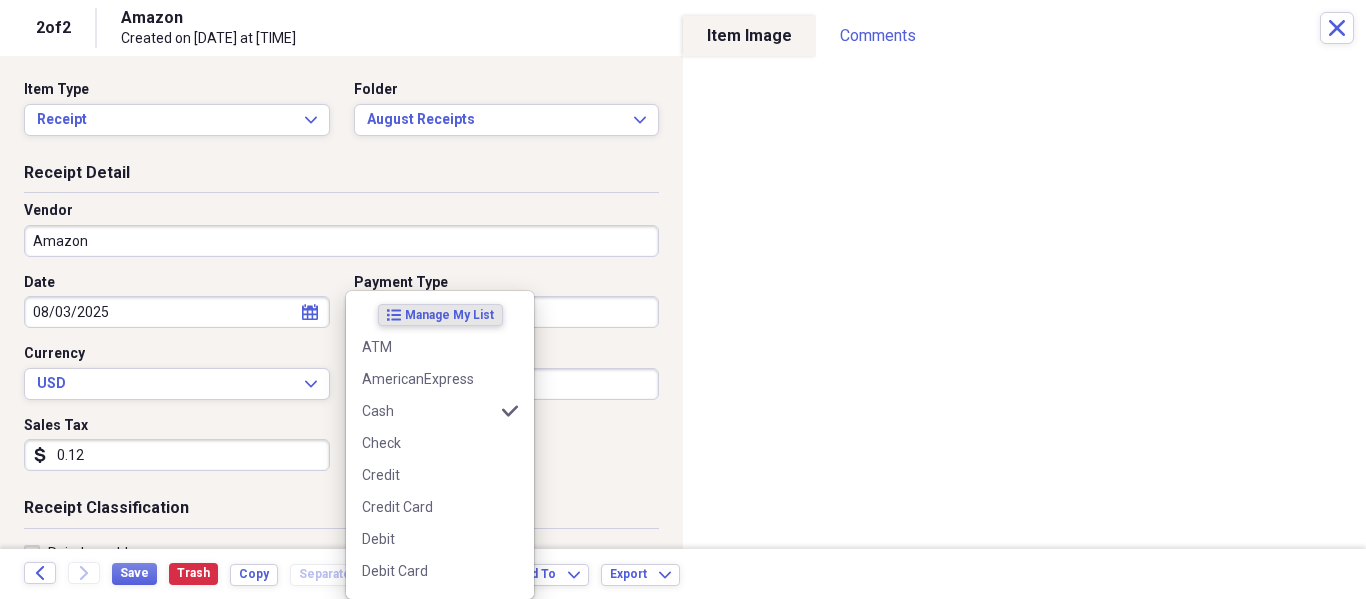 click on "Organize My Files 1 Collapse Unfiled Needs Review 1 Unfiled All Files Unfiled Unfiled Unfiled Saved Reports Collapse My Cabinet [FIRST]'s Cabinet Add Folder Expand Folder 2013 Receipts Add Folder Expand Folder 2014 Receipts Add Folder Expand Folder 2015 Receipts Add Folder Expand Folder 2016 Receipts Add Folder Expand Folder 2017 Receipts Add Folder Expand Folder 2018 Receipts Add Folder Expand Folder 2019 Receipts Add Folder Expand Folder 2020 Receipts Add Folder Expand Folder 2021 Receipts Add Folder Expand Folder 2022 Receipts Add Folder Expand Folder 2023 Receipts Add Folder Expand Folder 2024 Receipts Add Folder Collapse Open Folder 2025 Receipts Add Folder Folder April Receipts Add Folder Folder August Receipts Add Folder Folder February Receipts Add Folder Folder January Receipts Add Folder Folder July Receipts Add Folder Folder June Receipts Add Folder Folder March Receipts Add Folder Folder May Receipts Add Folder Folder Airlines Add Folder Folder CapEd Credit Union Add Folder Folder Add Folder FCC" at bounding box center [683, 299] 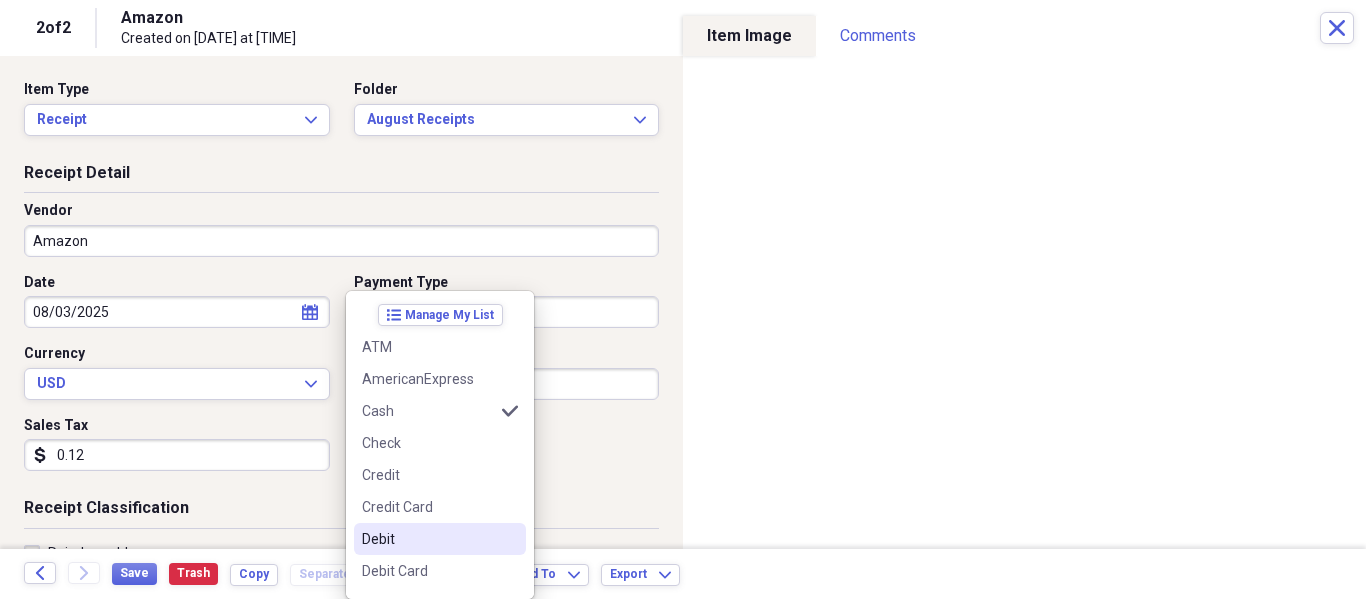 click on "Debit" at bounding box center (440, 539) 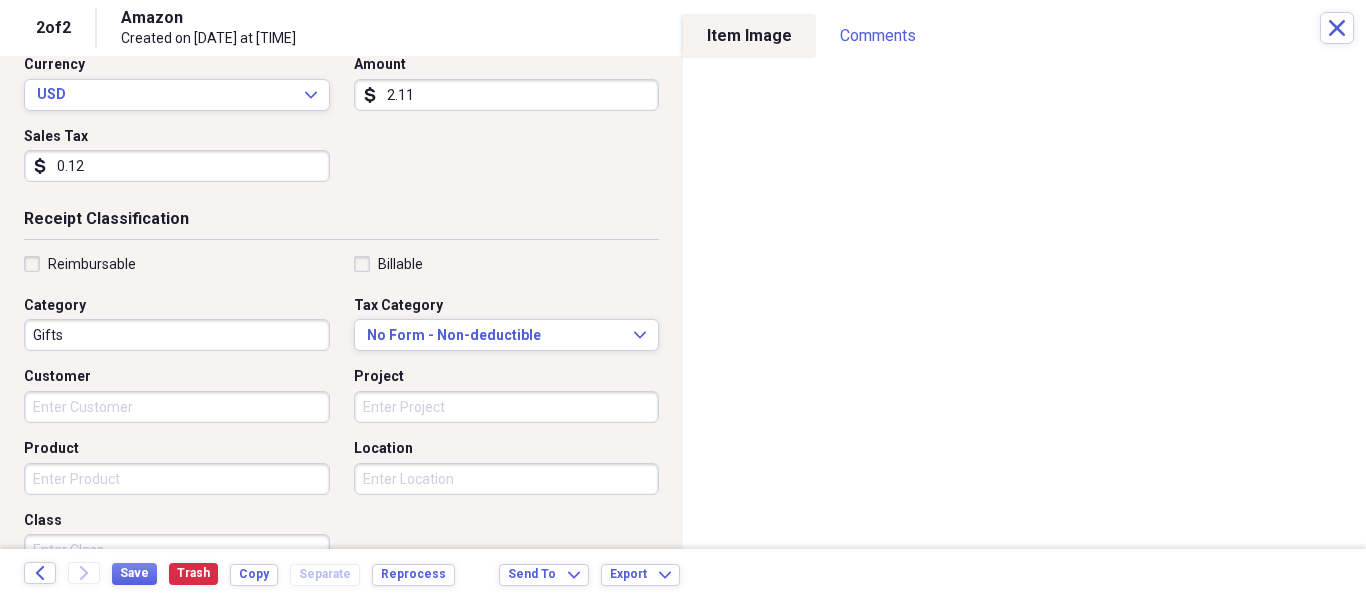 scroll, scrollTop: 300, scrollLeft: 0, axis: vertical 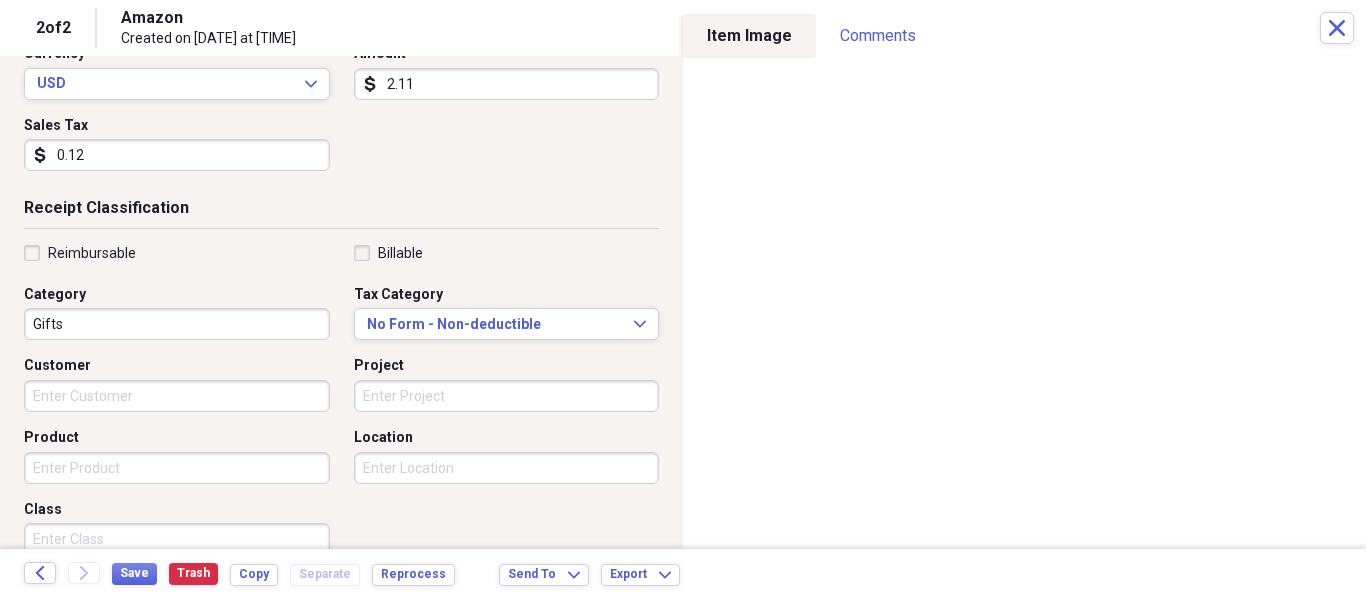 click on "Gifts" at bounding box center [177, 324] 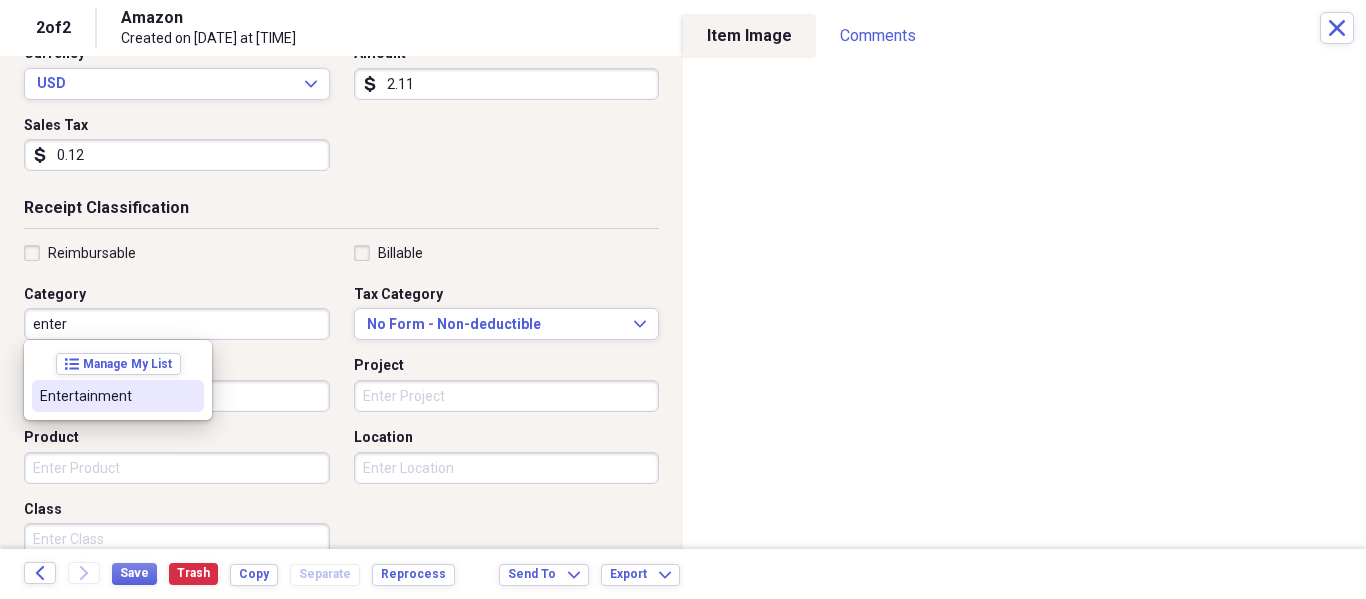 click on "Entertainment" at bounding box center (106, 396) 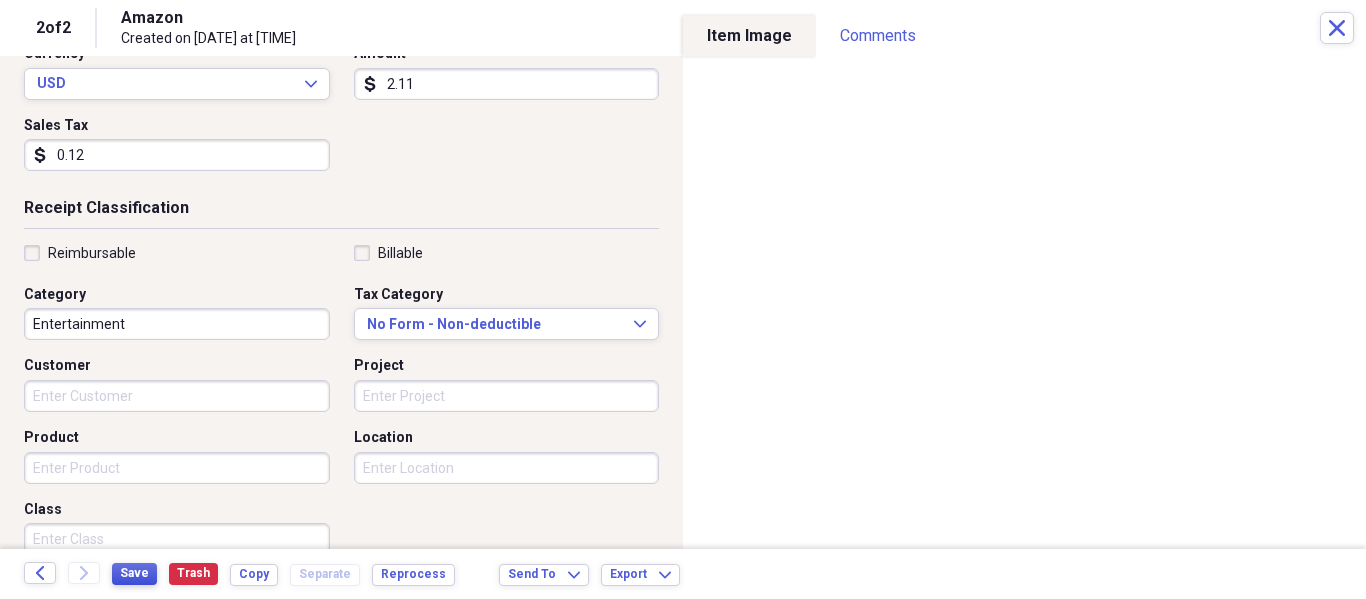click on "Save" at bounding box center (134, 573) 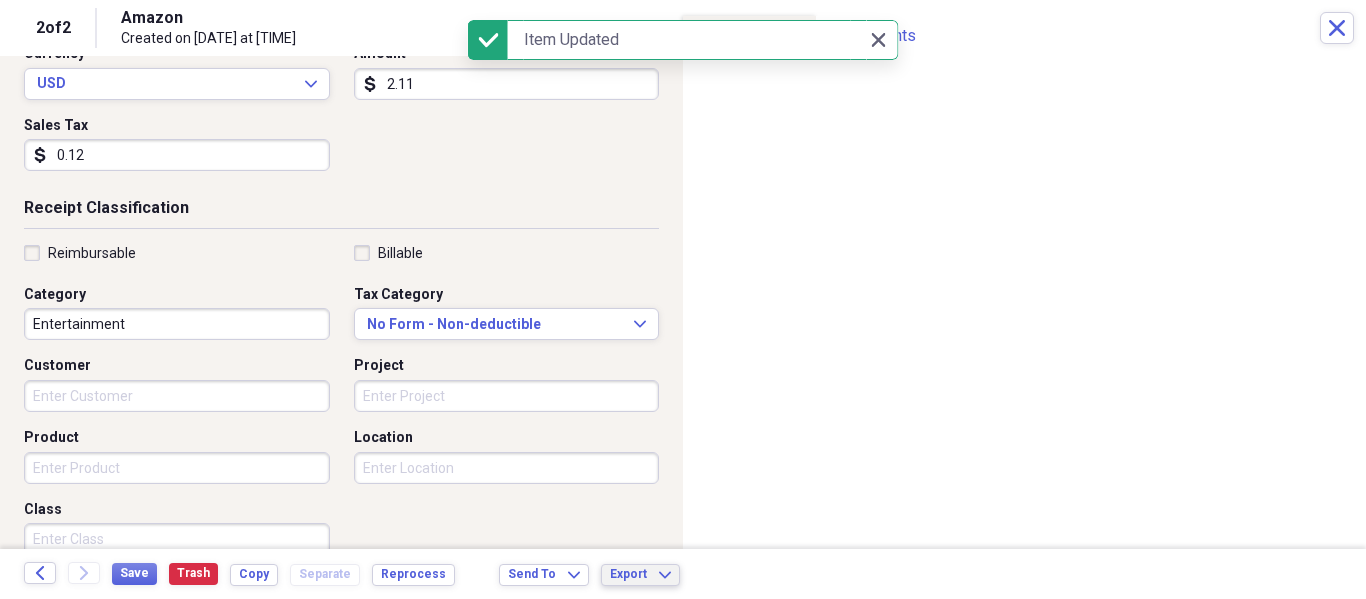 click on "Expand" 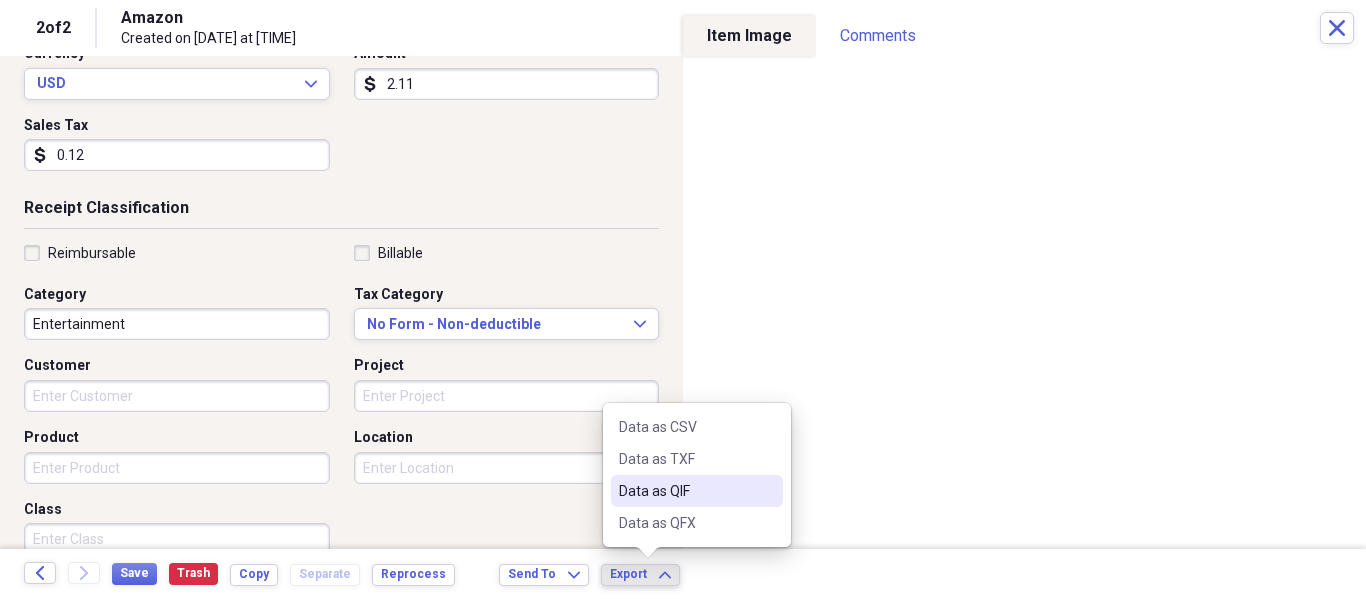 click on "Data as QIF" at bounding box center [685, 491] 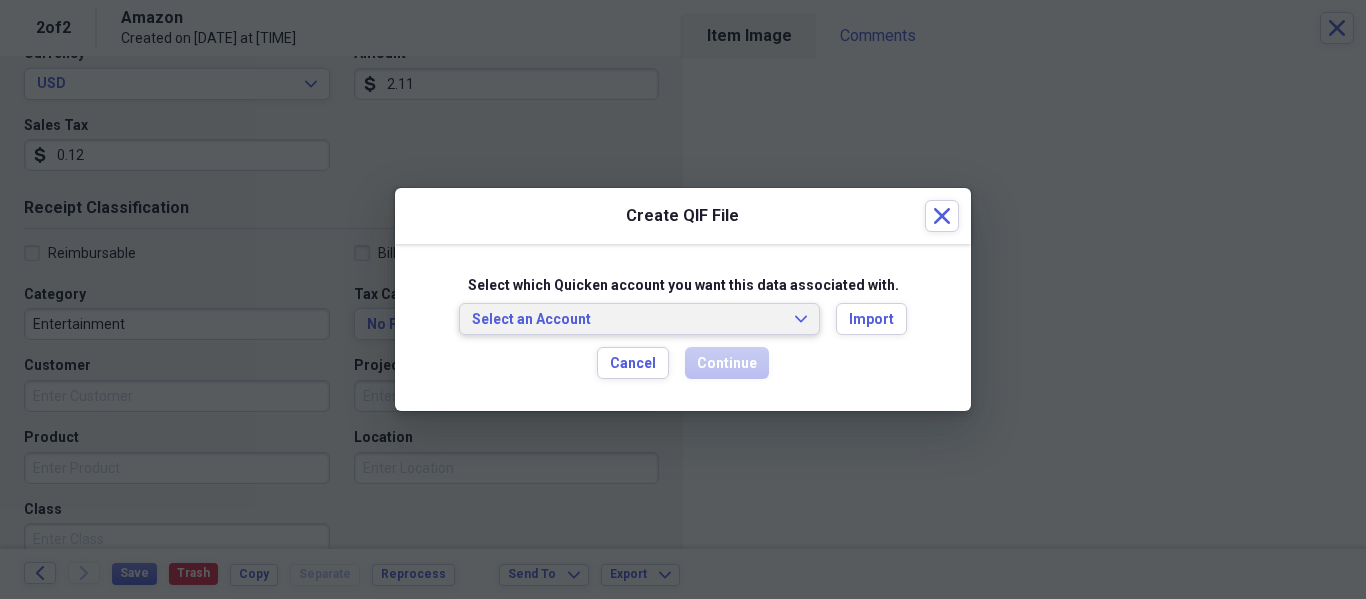 click on "Expand" 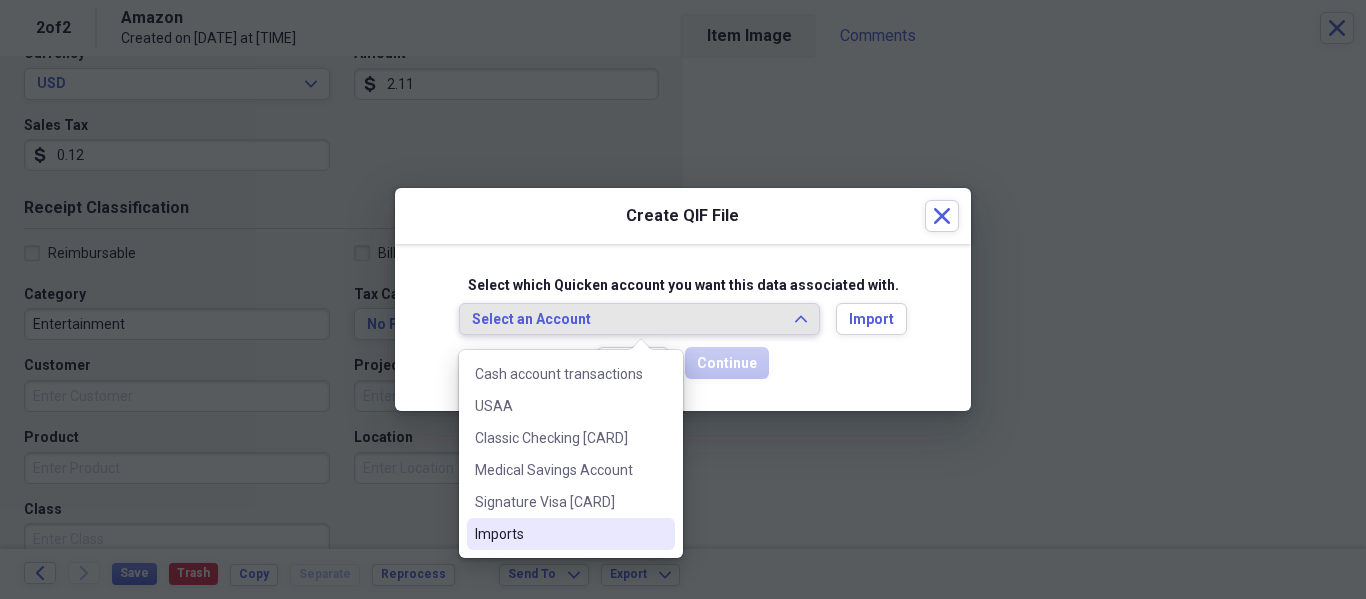 click on "Imports" at bounding box center (559, 534) 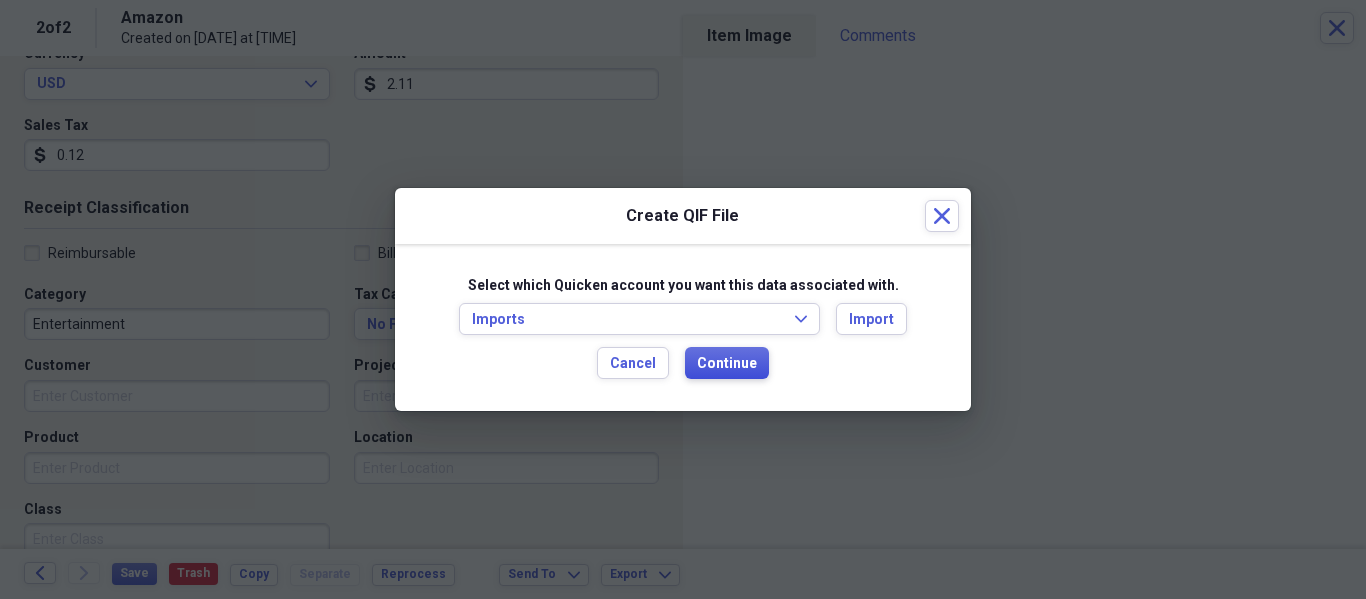 click on "Continue" at bounding box center (727, 364) 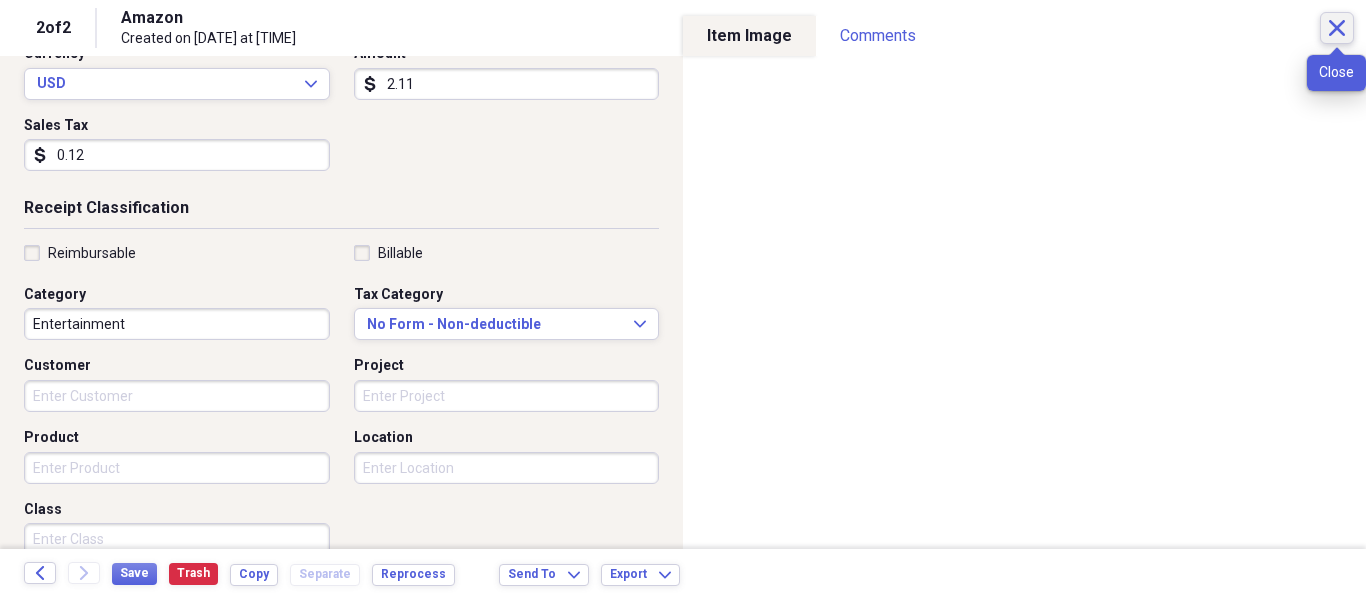 click on "Close" 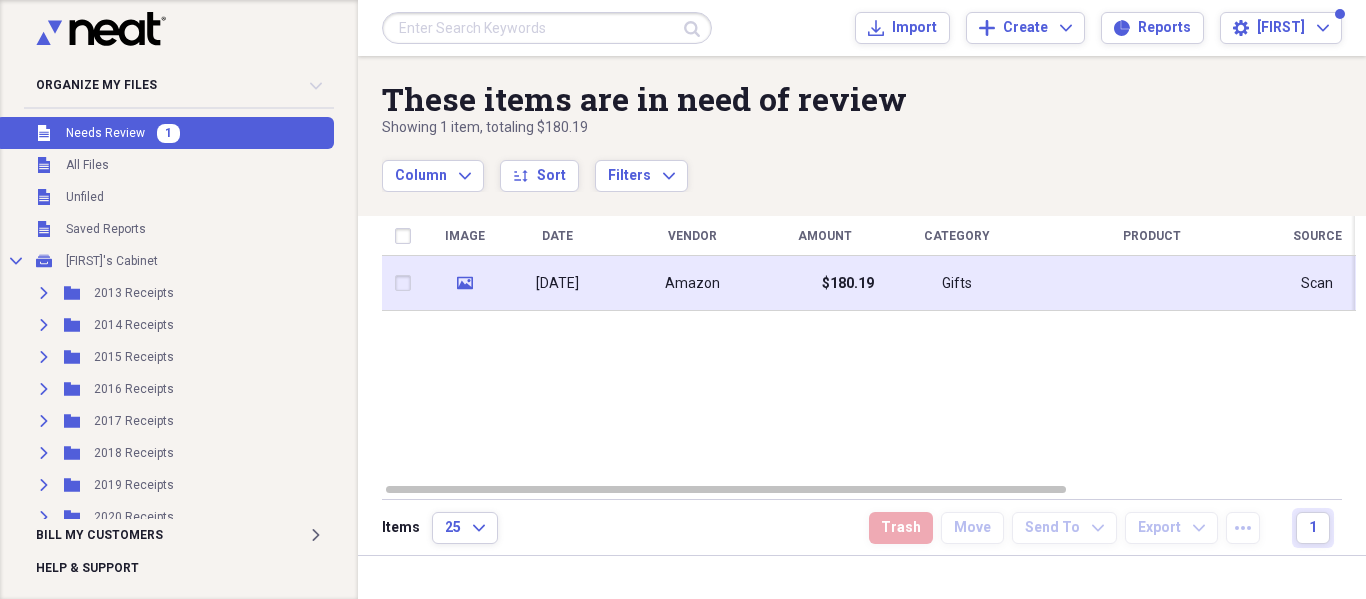 click on "Amazon" at bounding box center (692, 283) 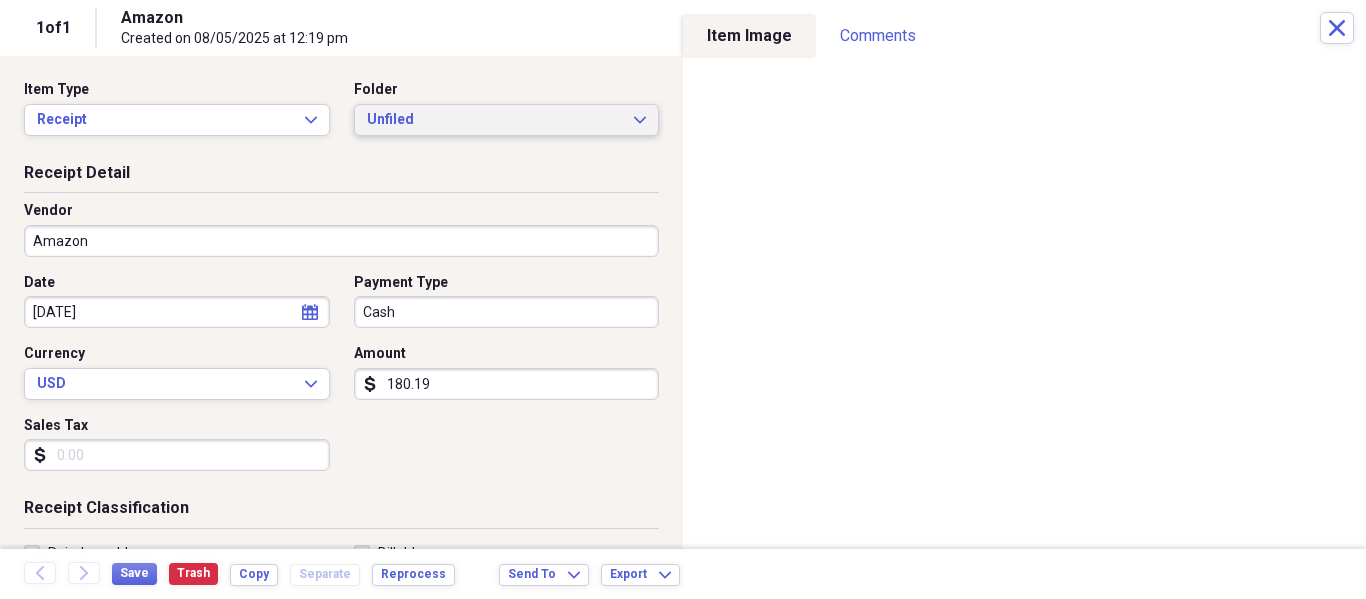 click on "Expand" 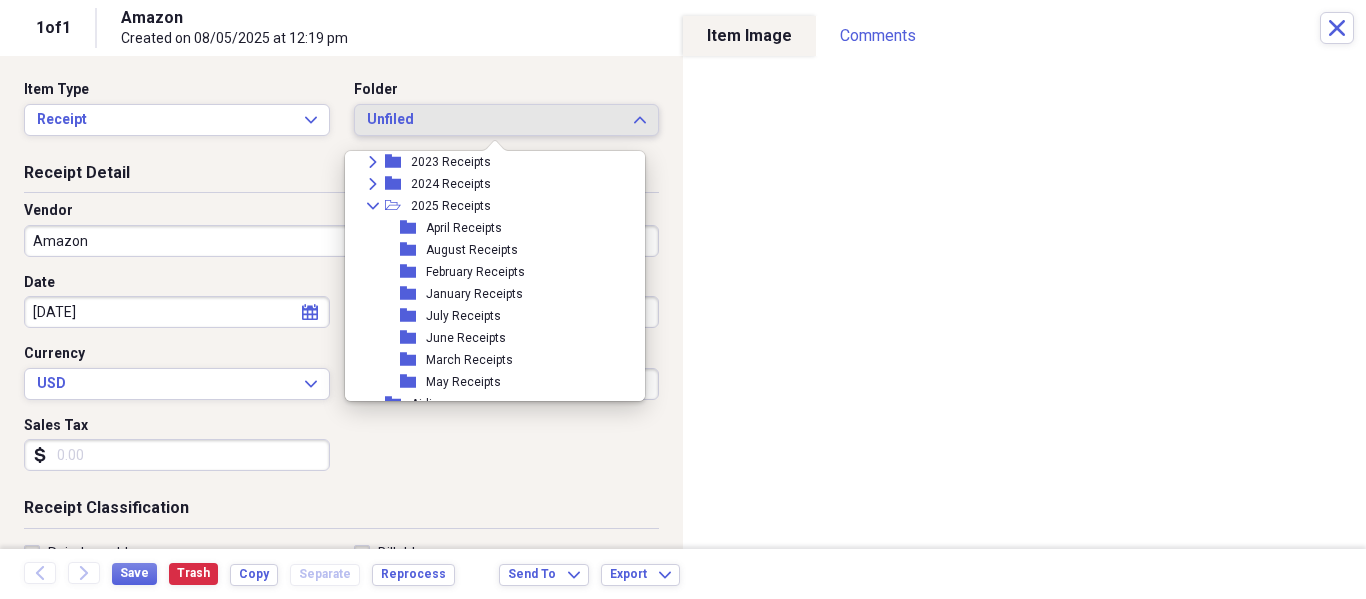 scroll, scrollTop: 300, scrollLeft: 0, axis: vertical 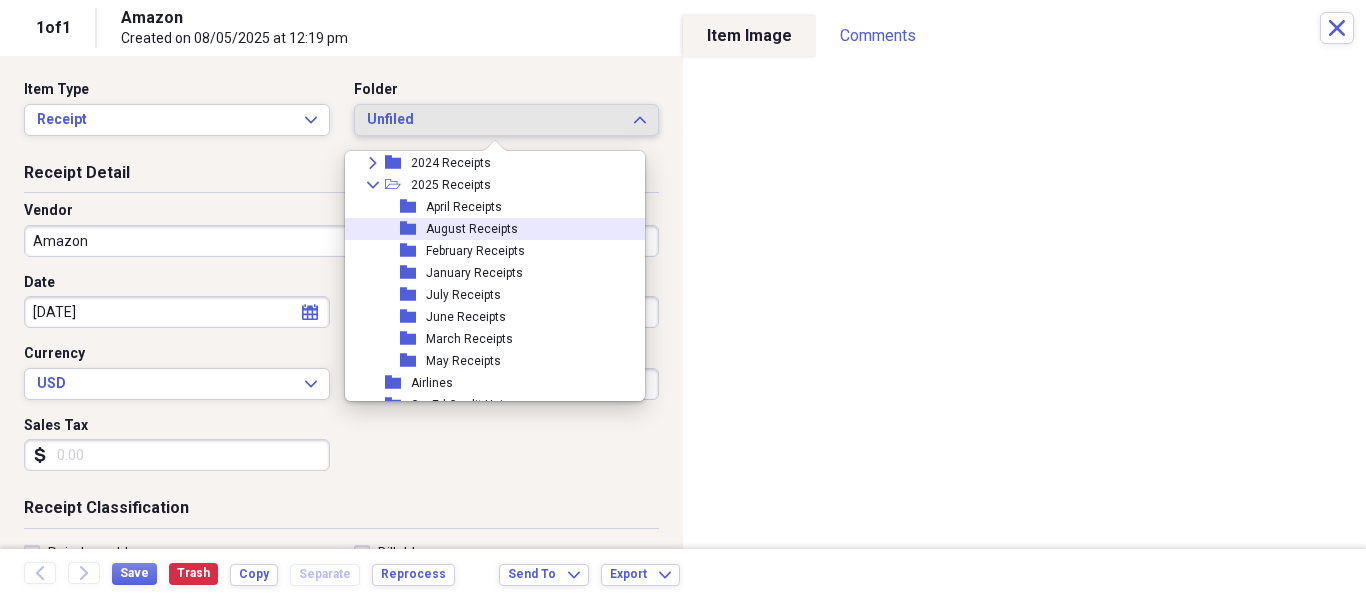 click on "August Receipts" at bounding box center (472, 229) 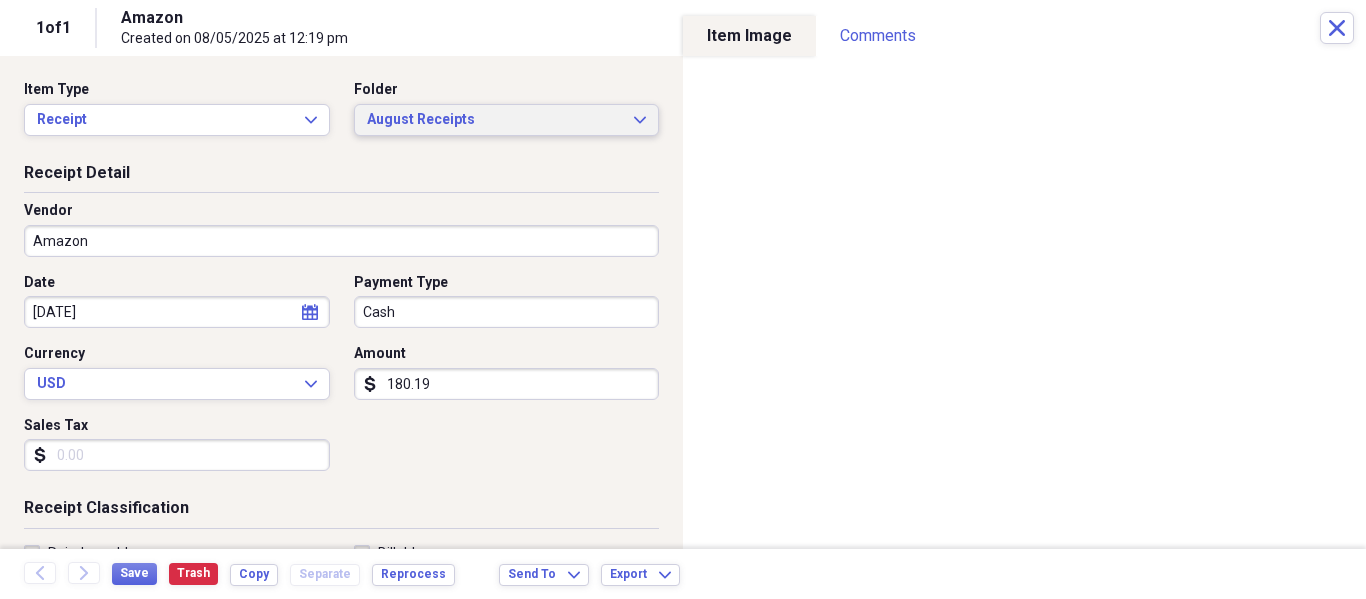 scroll, scrollTop: 100, scrollLeft: 0, axis: vertical 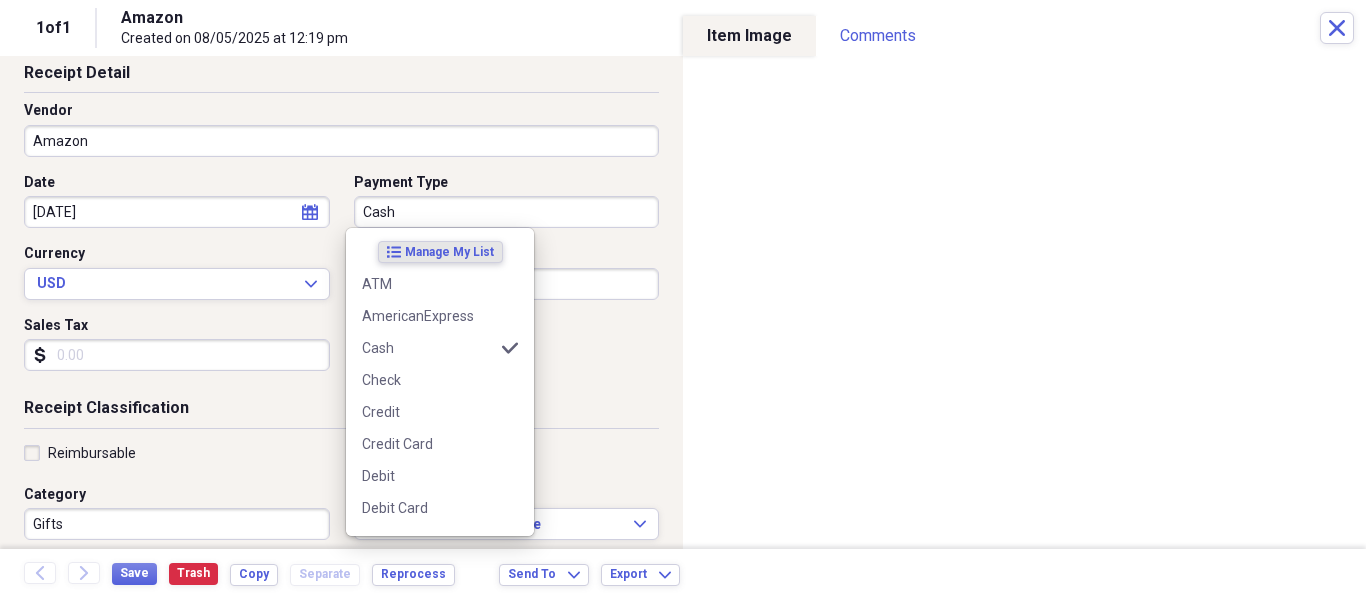 click on "Cash" at bounding box center (507, 212) 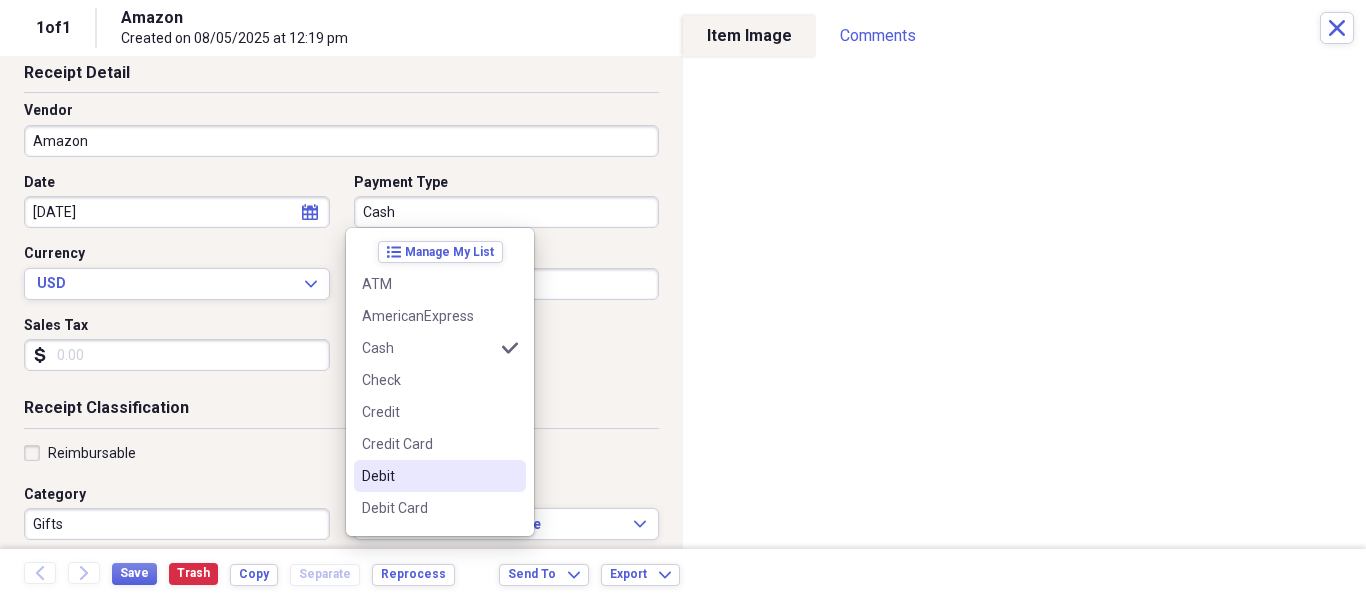 click on "Debit" at bounding box center (428, 476) 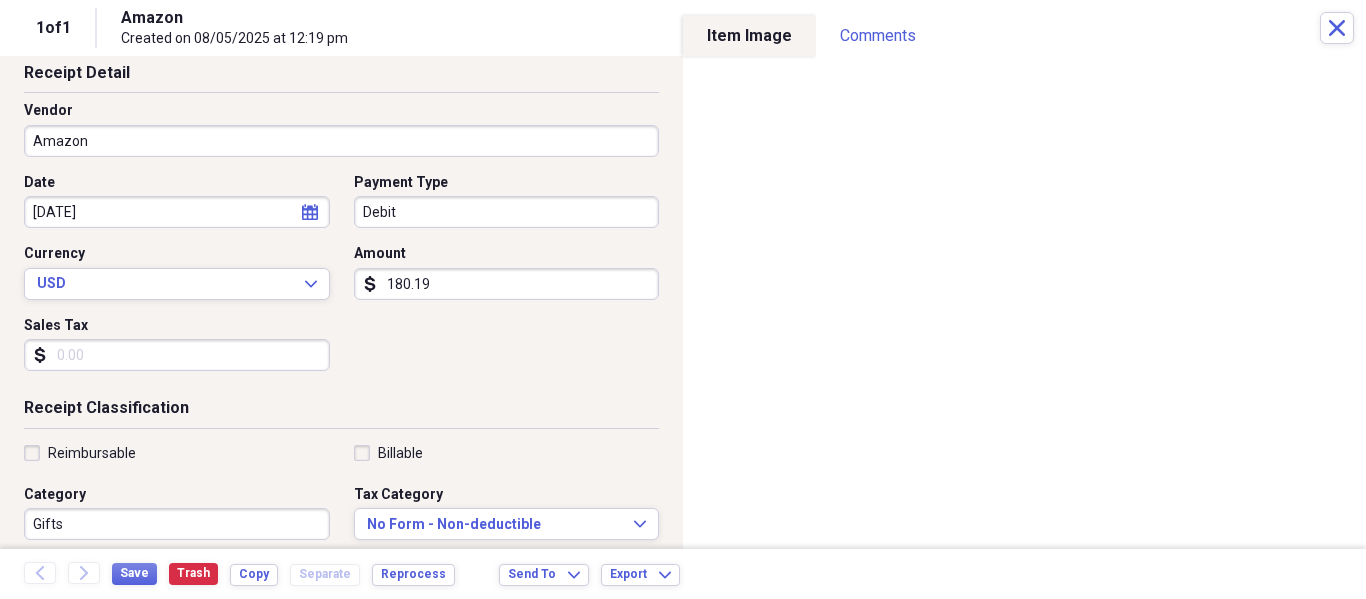 click on "180.19" at bounding box center [507, 284] 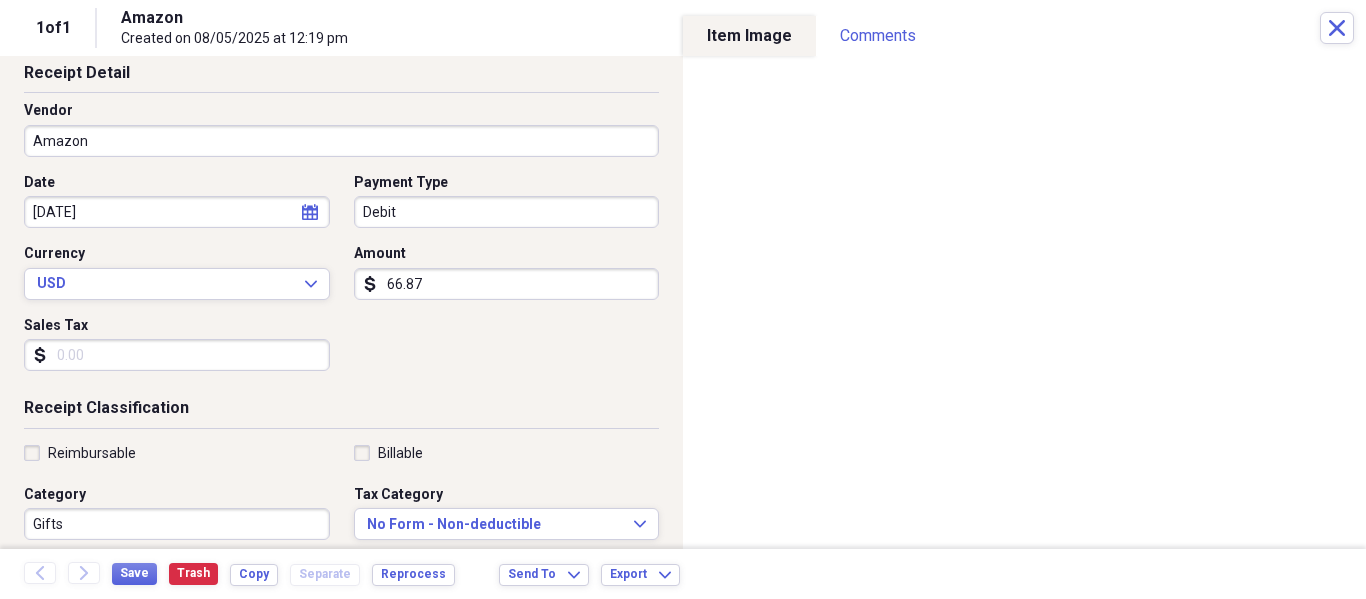 scroll, scrollTop: 200, scrollLeft: 0, axis: vertical 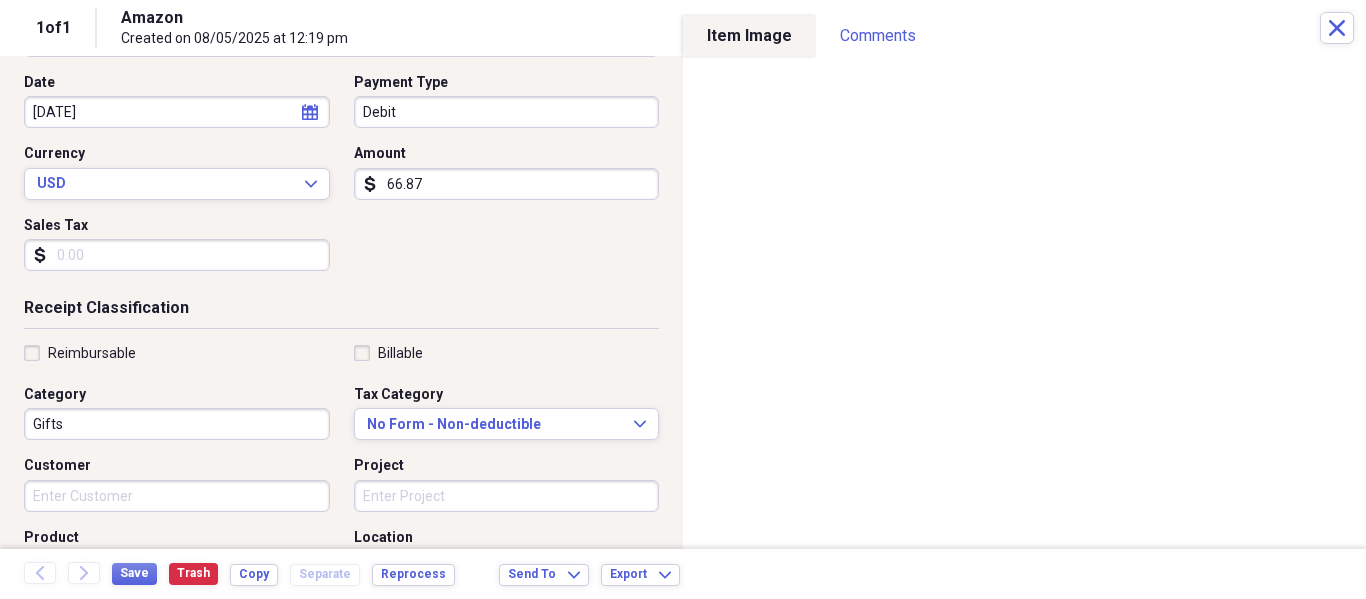 type on "66.87" 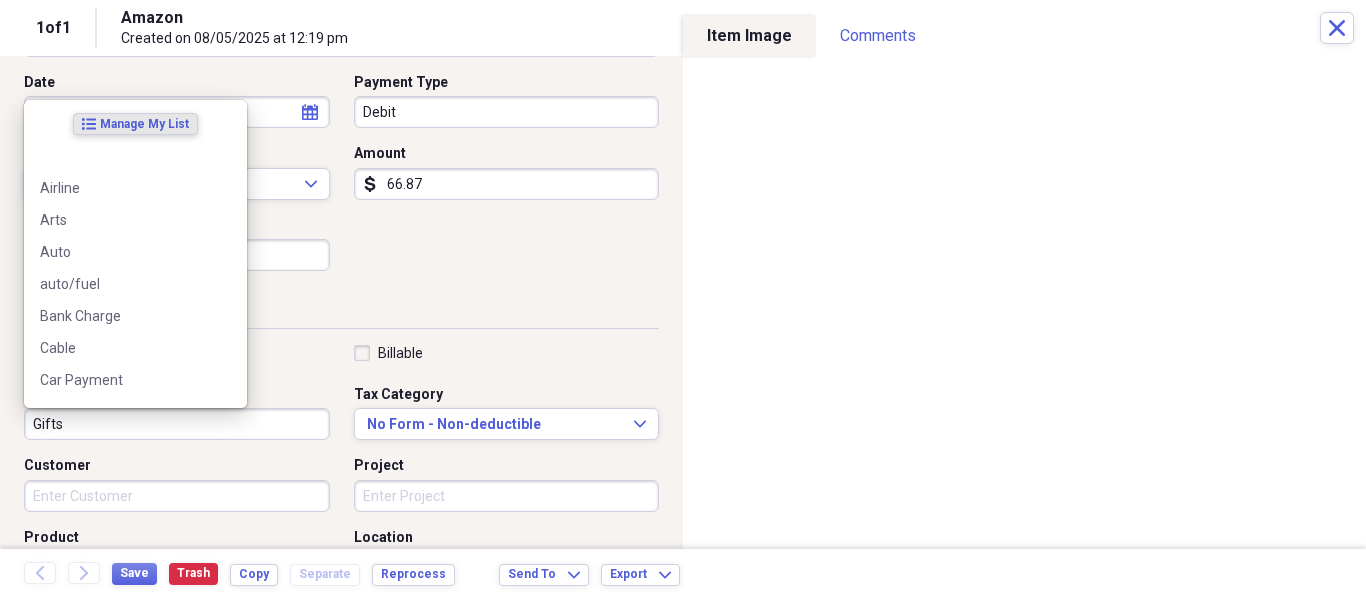 click on "Gifts" at bounding box center [177, 424] 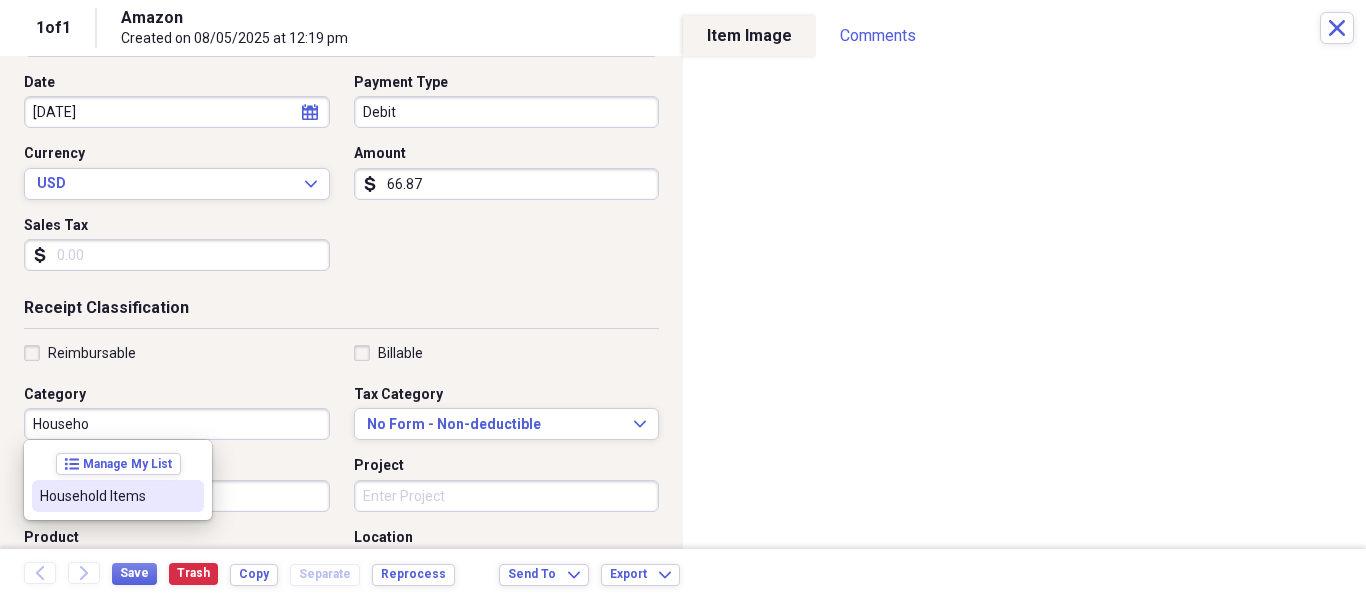 click on "Household Items" at bounding box center [118, 496] 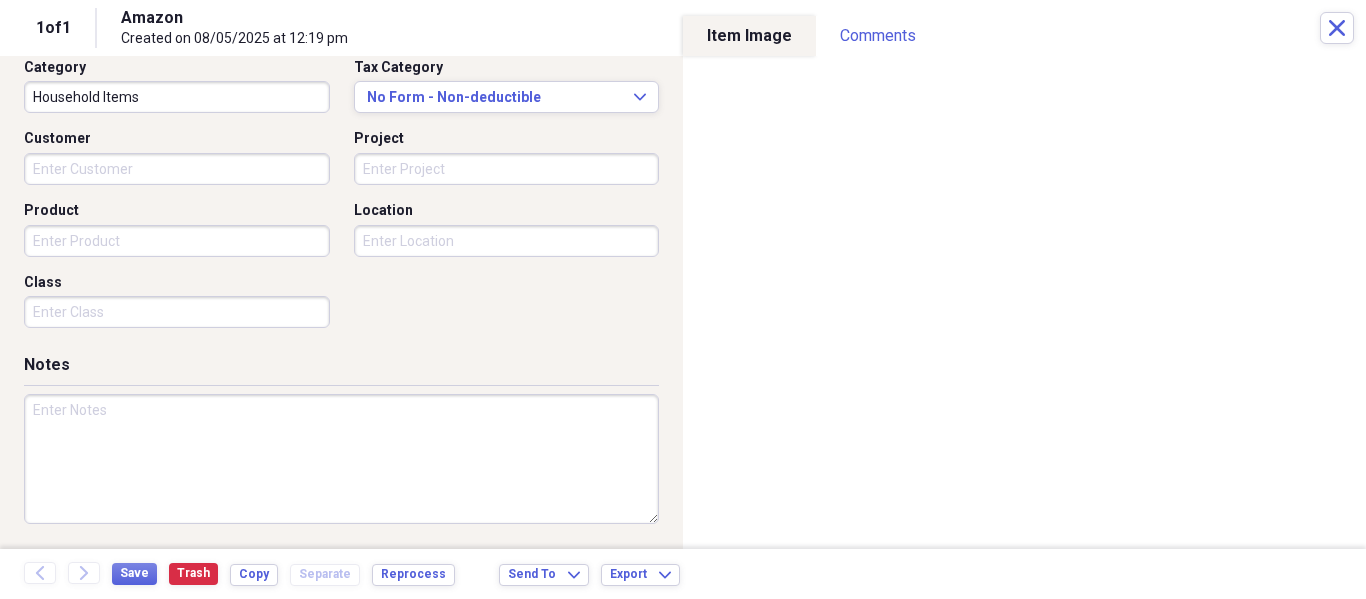 scroll, scrollTop: 528, scrollLeft: 0, axis: vertical 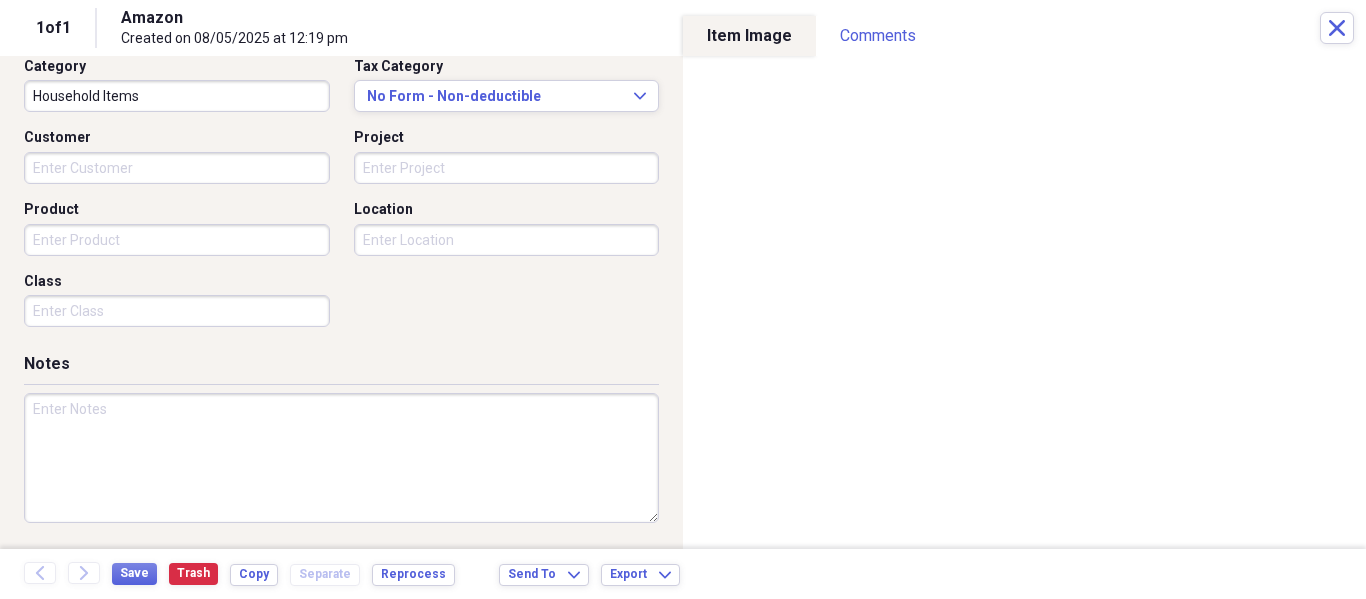 click at bounding box center (341, 458) 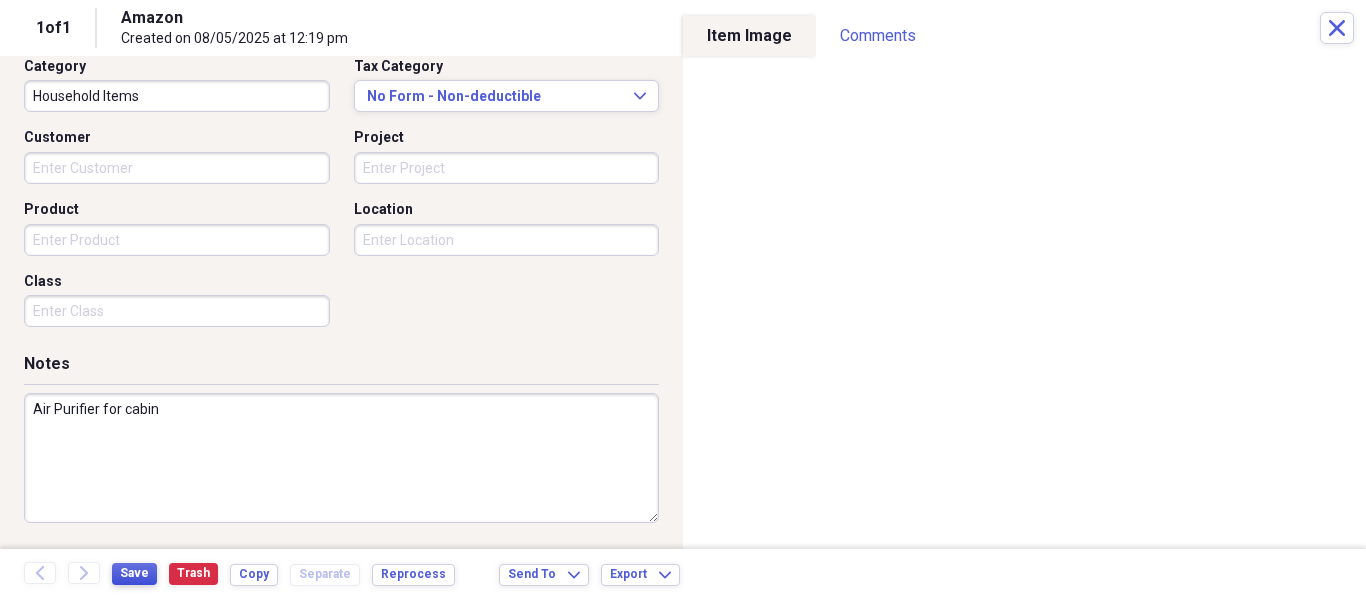 type on "Air Purifier for cabin" 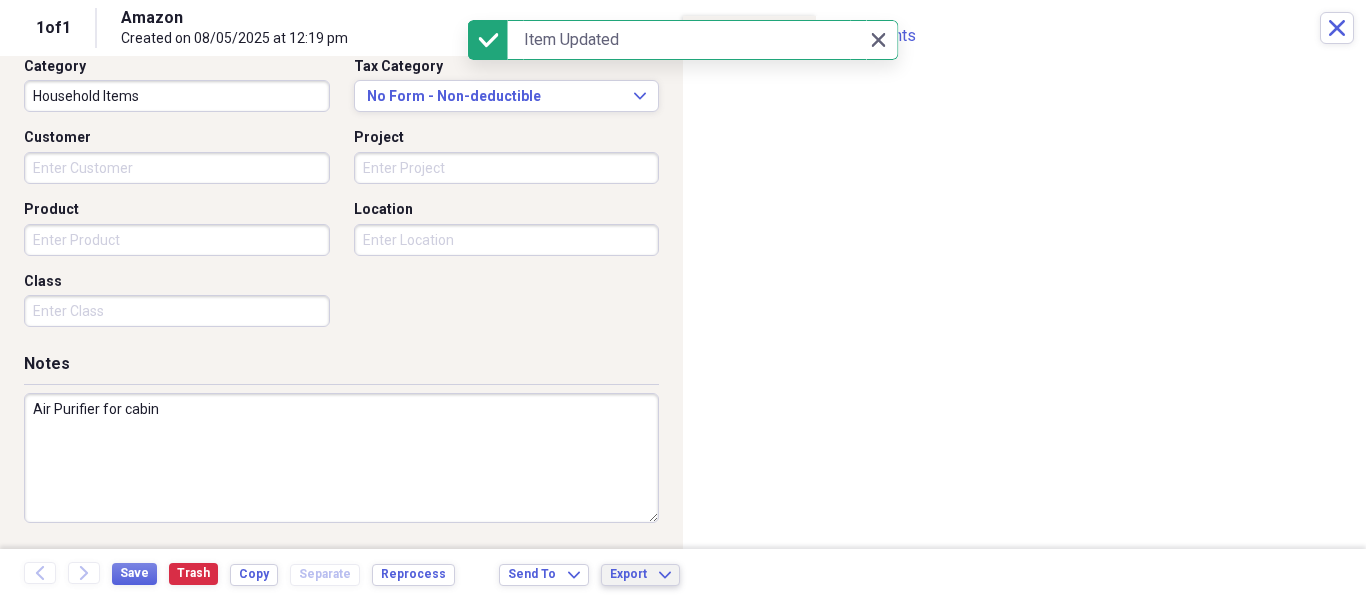 click on "Expand" 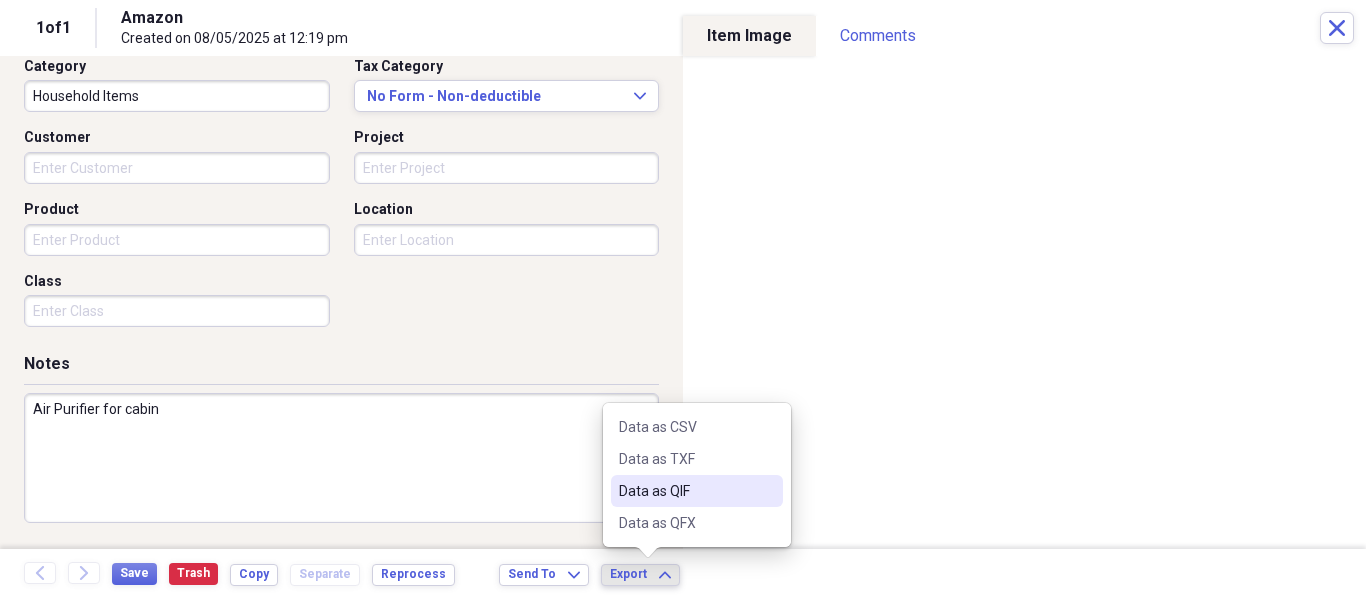 click on "Data as QIF" at bounding box center [685, 491] 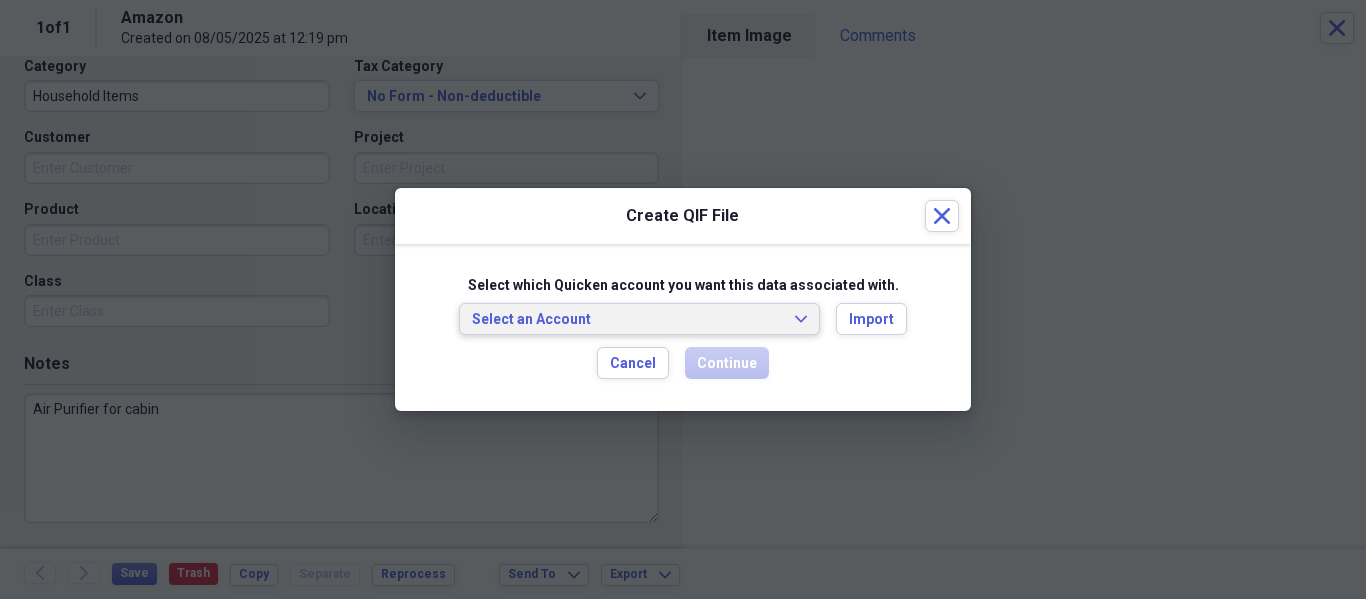 click on "Expand" 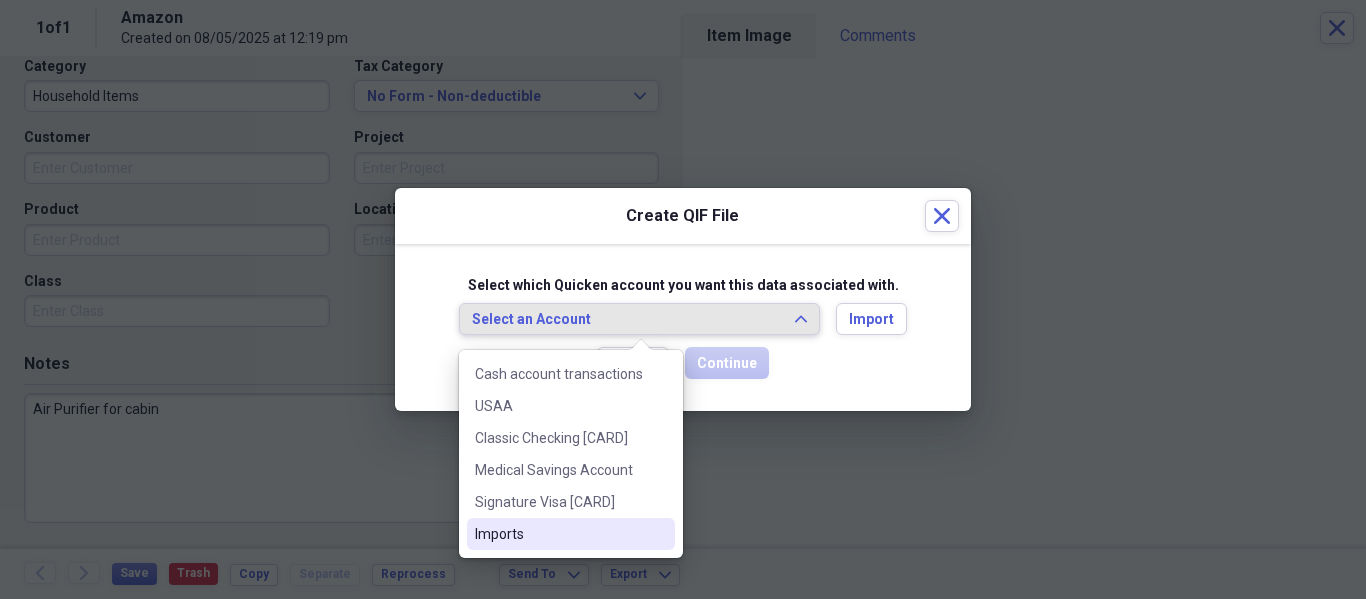click on "Imports" at bounding box center [559, 534] 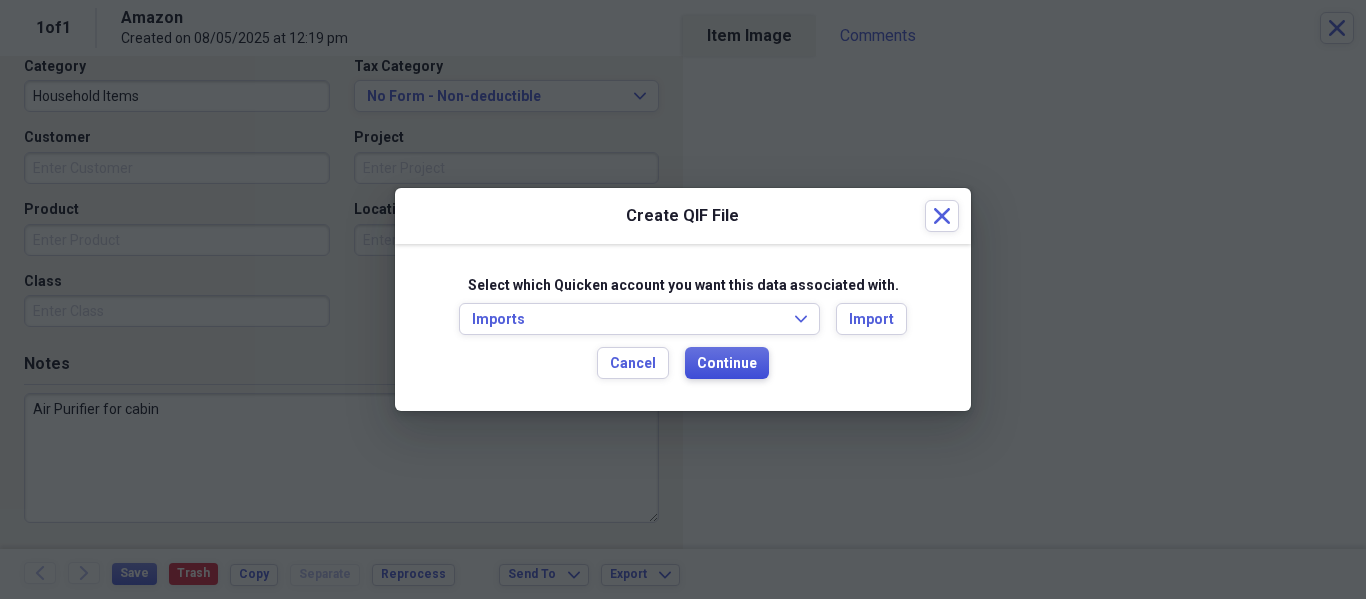 click on "Continue" at bounding box center (727, 364) 